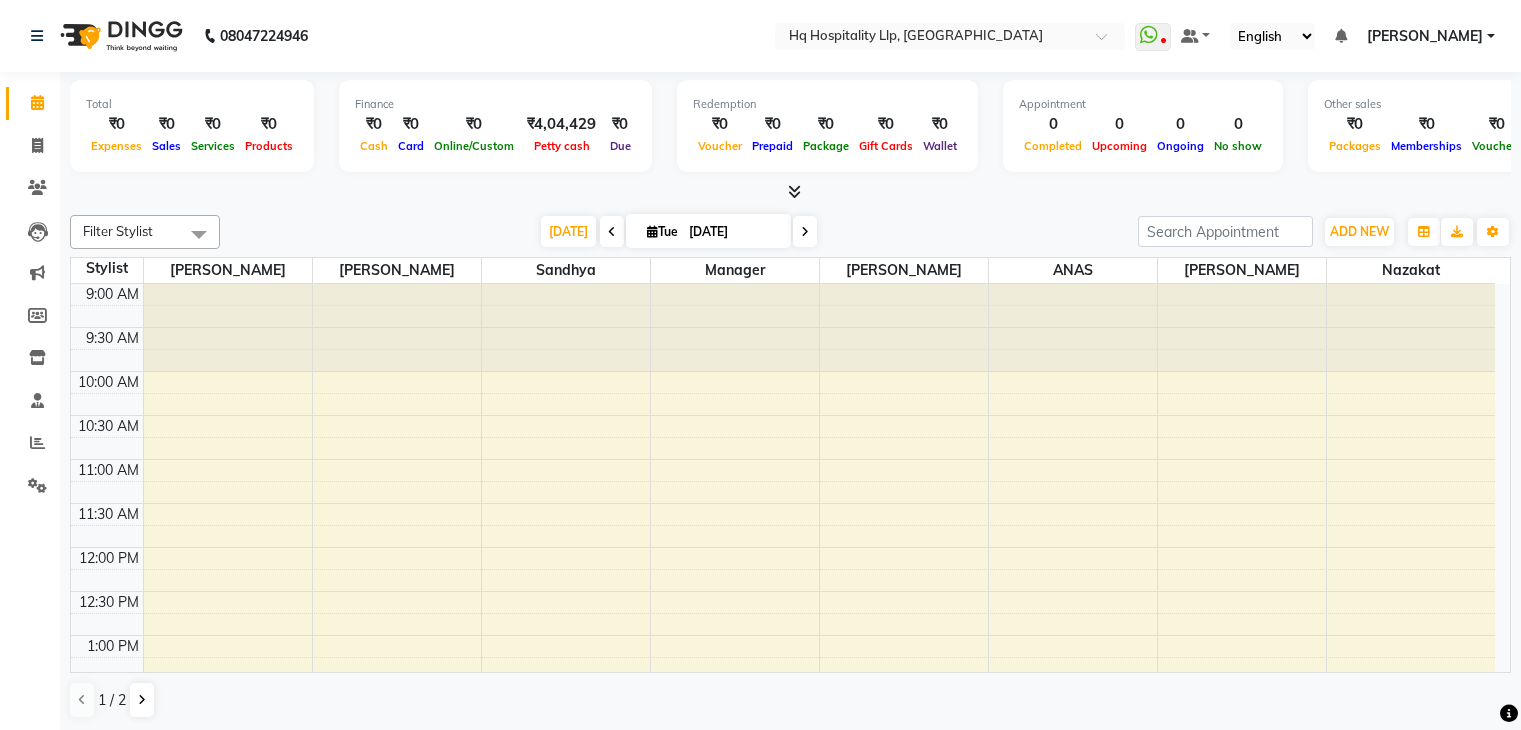 scroll, scrollTop: 0, scrollLeft: 0, axis: both 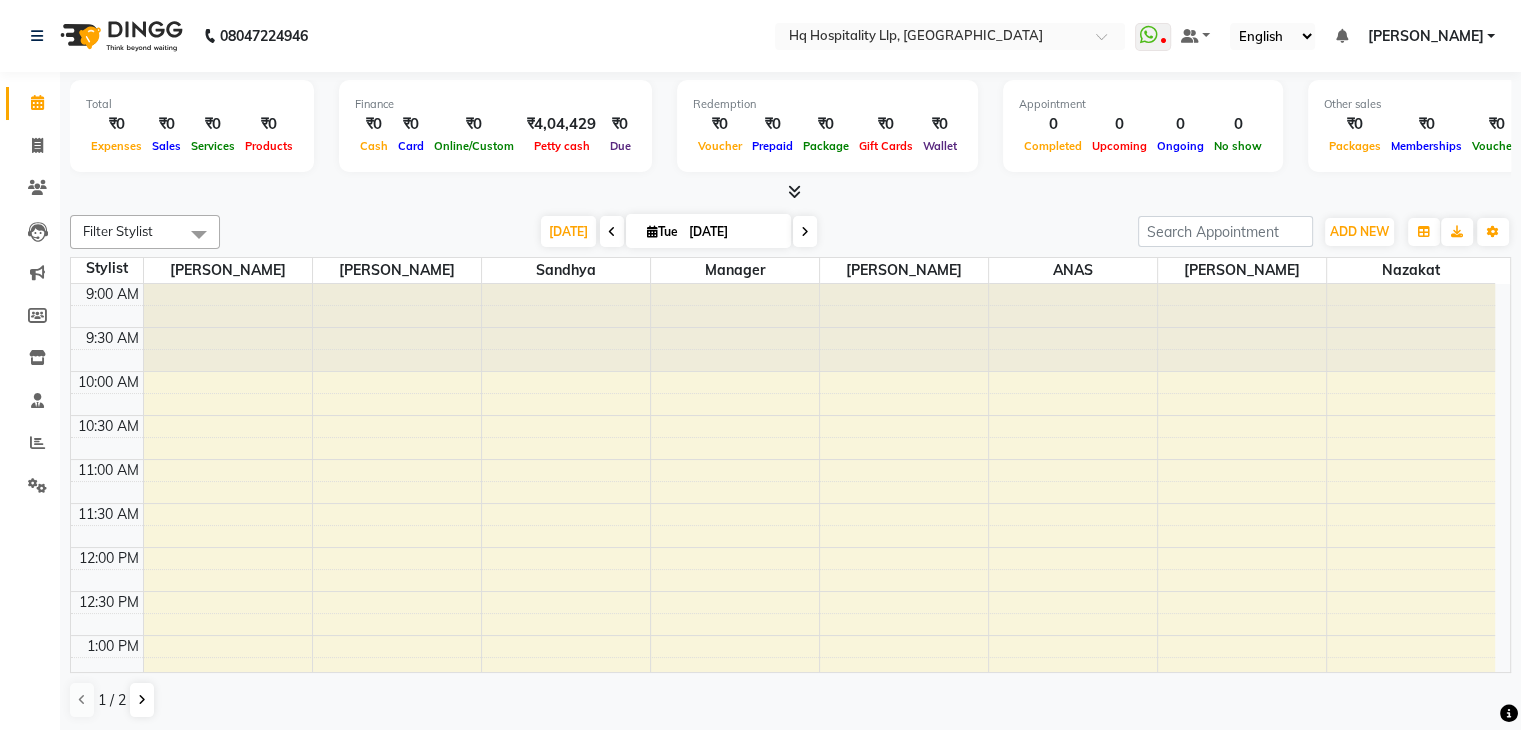 click at bounding box center (930, 38) 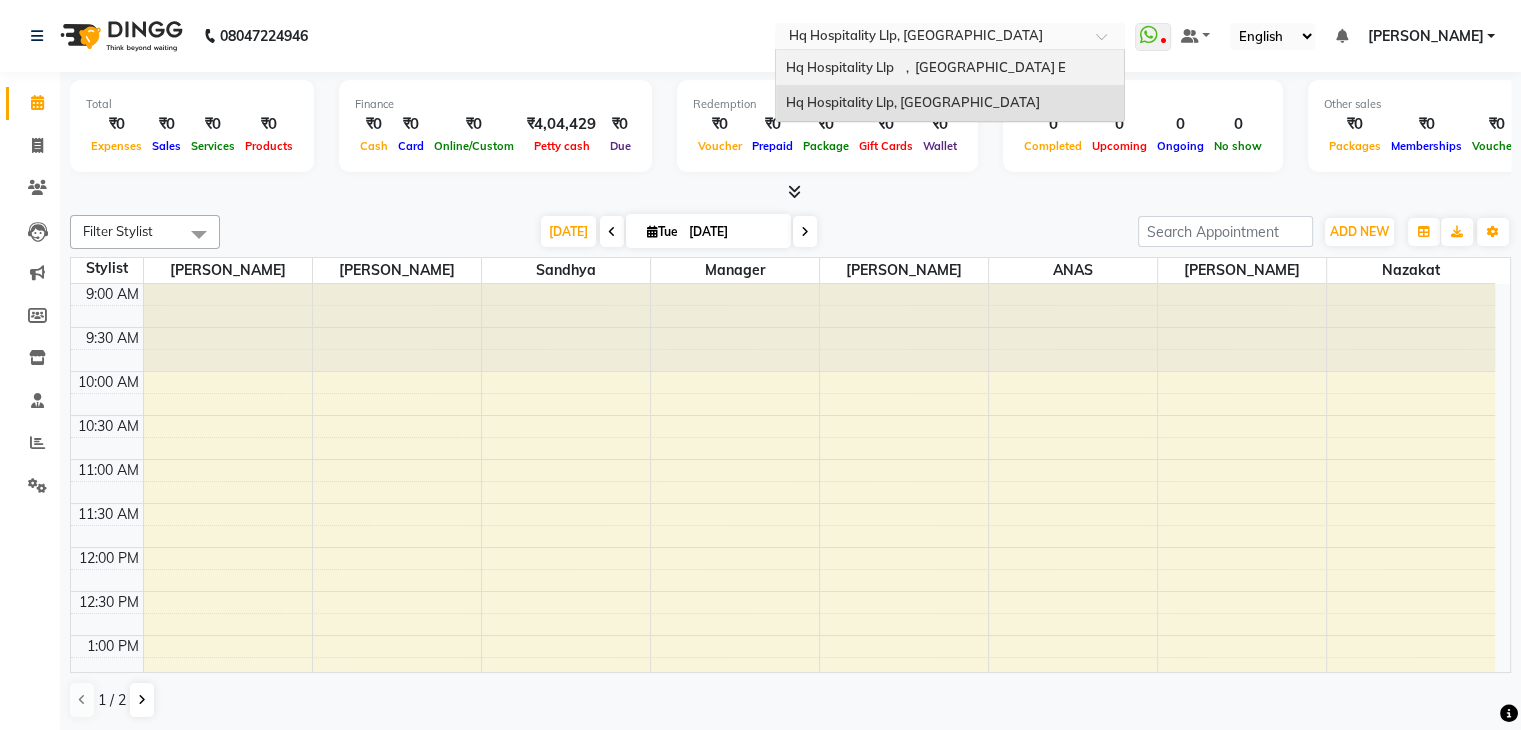 click on "Hq Hospitality Llp	,  [GEOGRAPHIC_DATA] E" at bounding box center [926, 67] 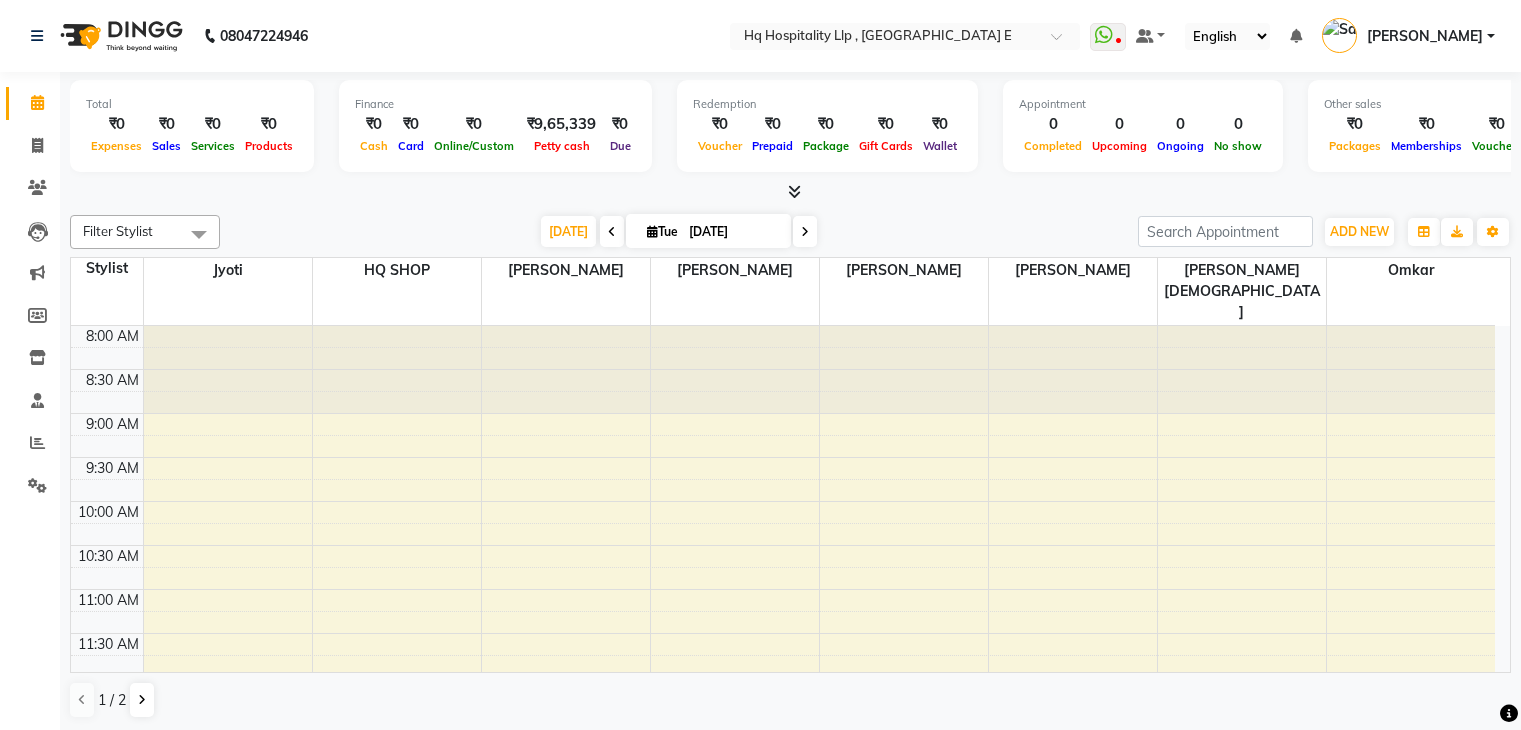 scroll, scrollTop: 0, scrollLeft: 0, axis: both 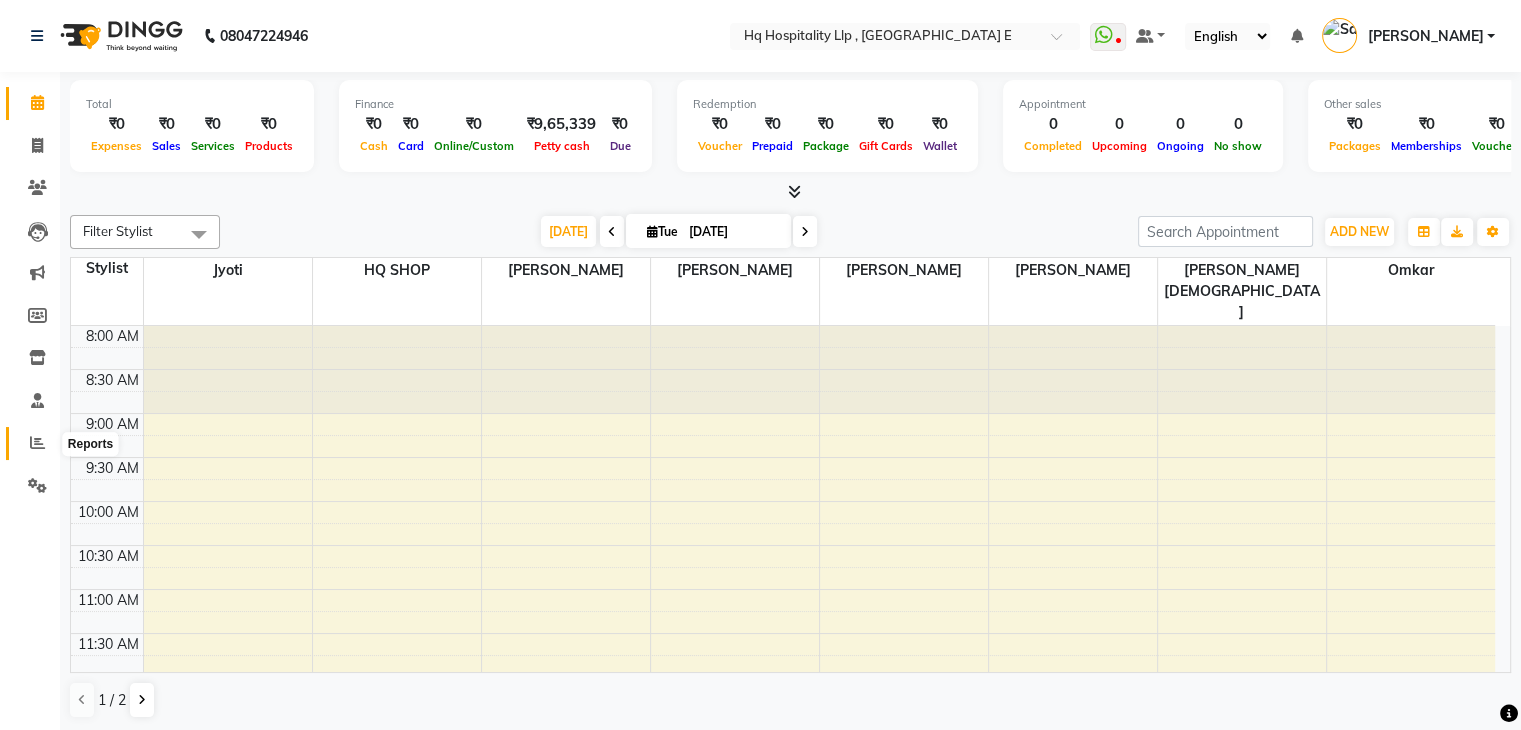 click 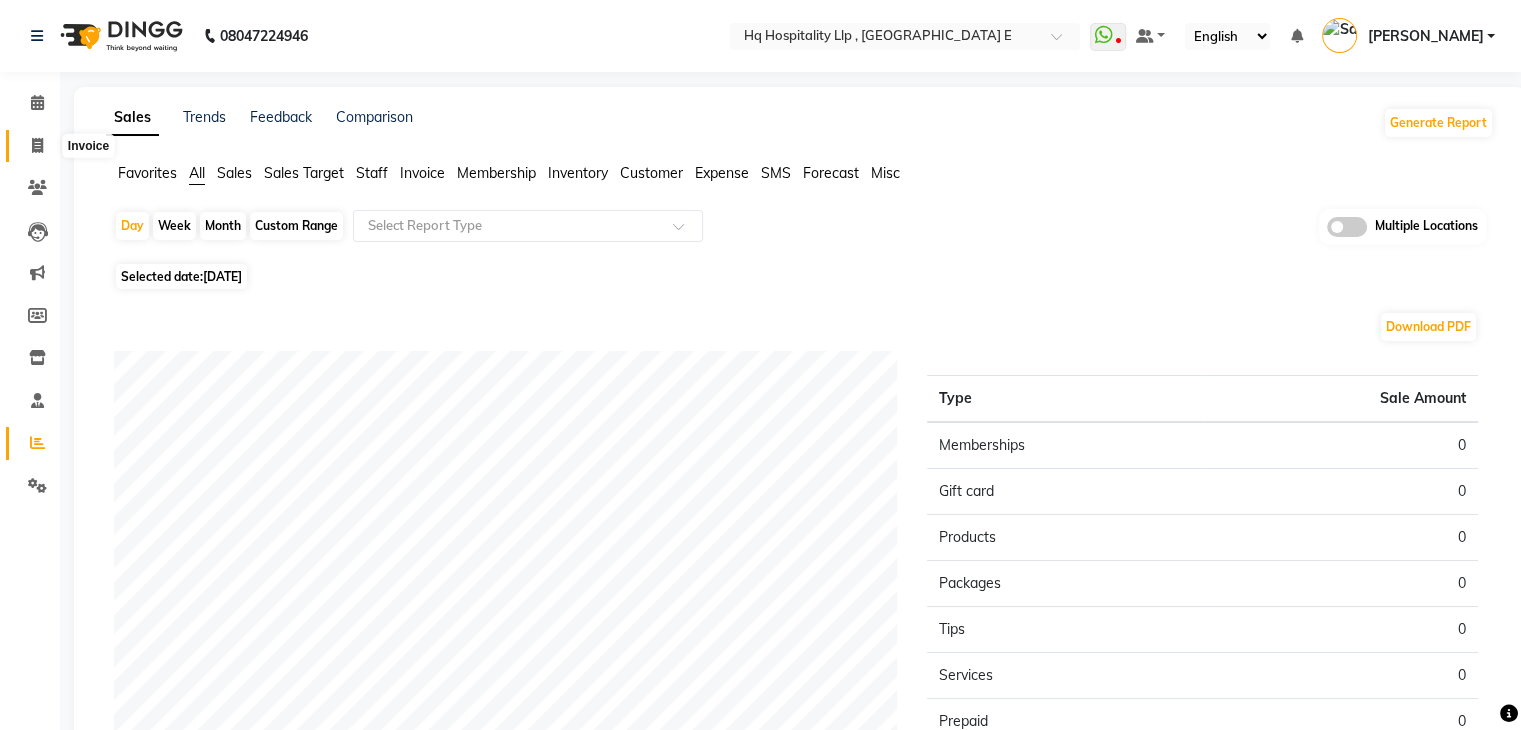 click 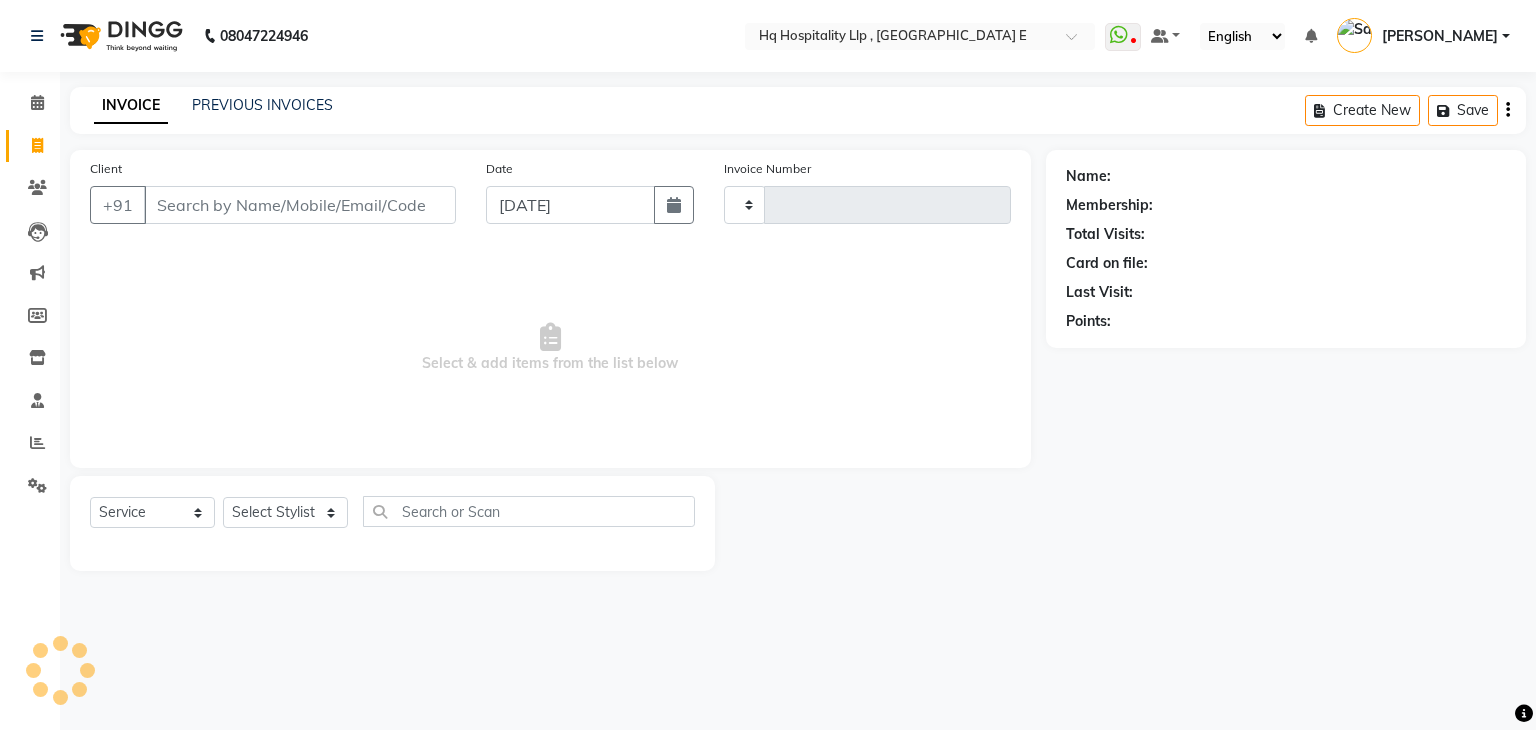 type on "0592" 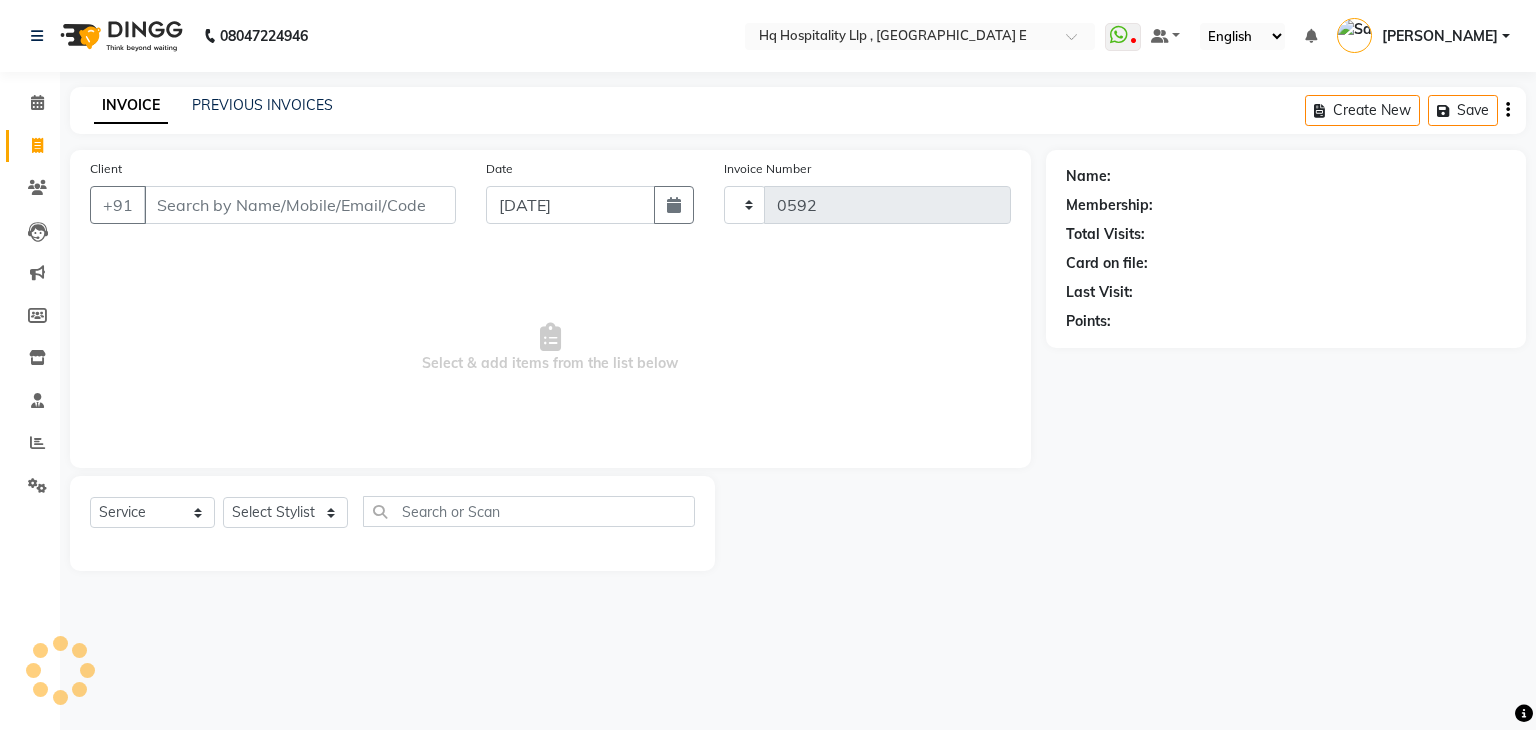 select on "5407" 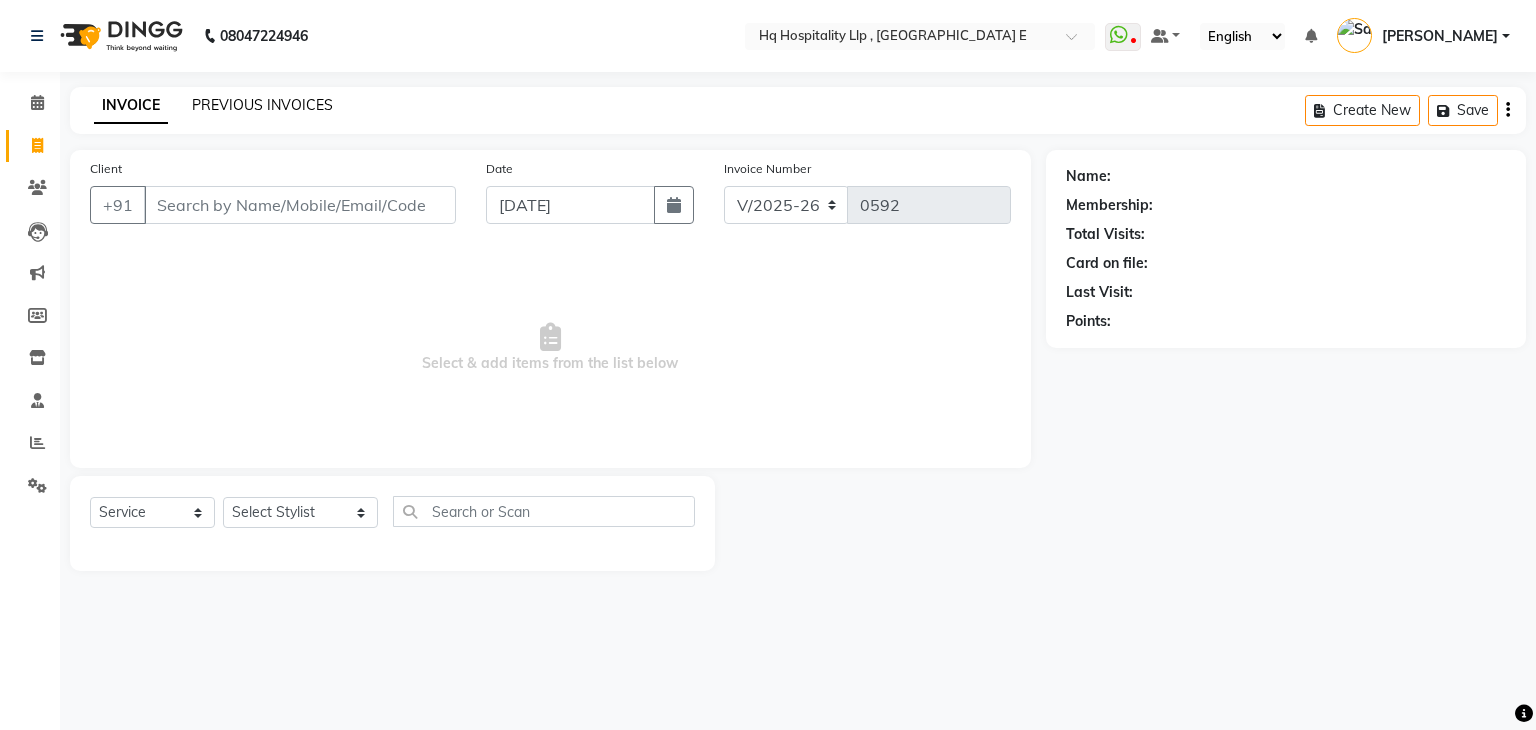 click on "PREVIOUS INVOICES" 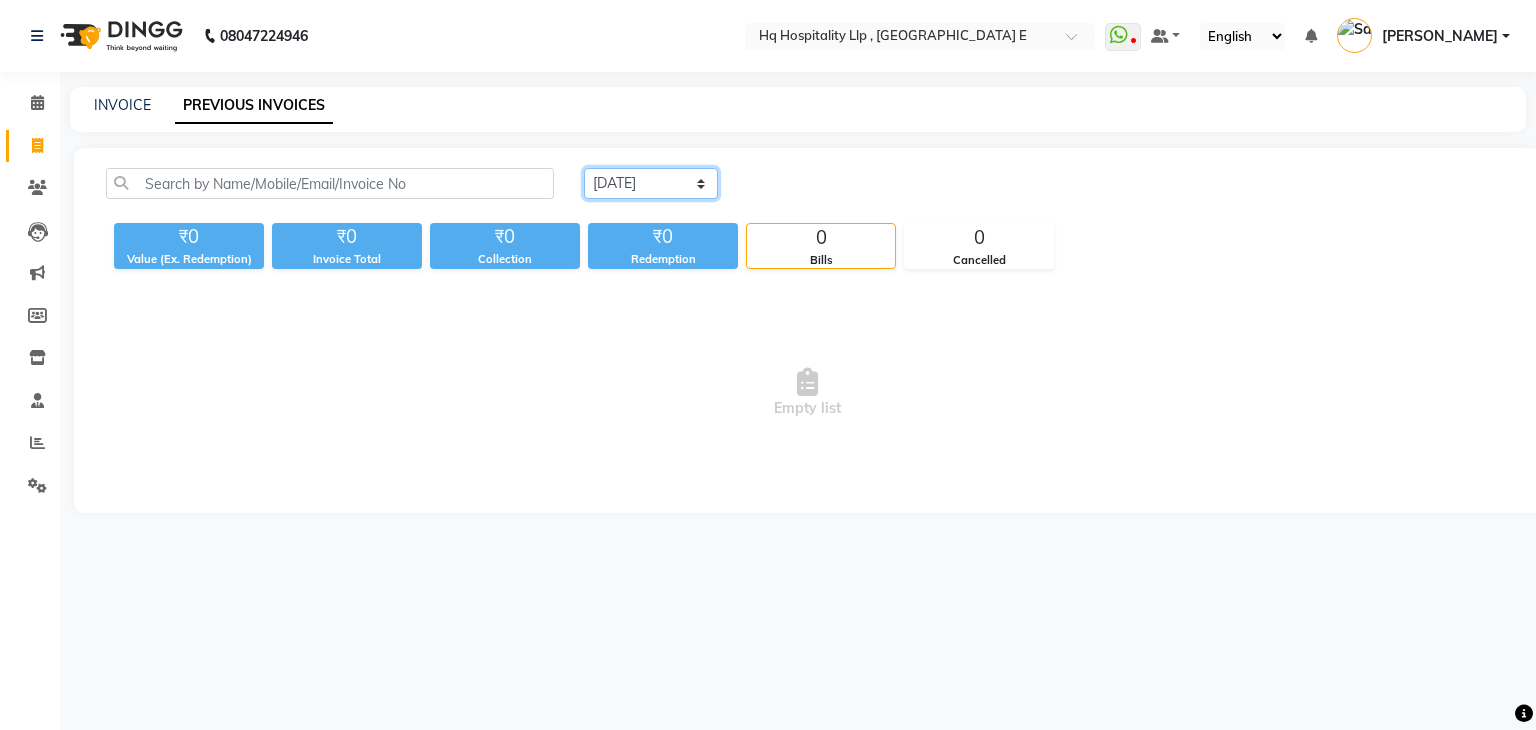 click on "Today Yesterday Custom Range" 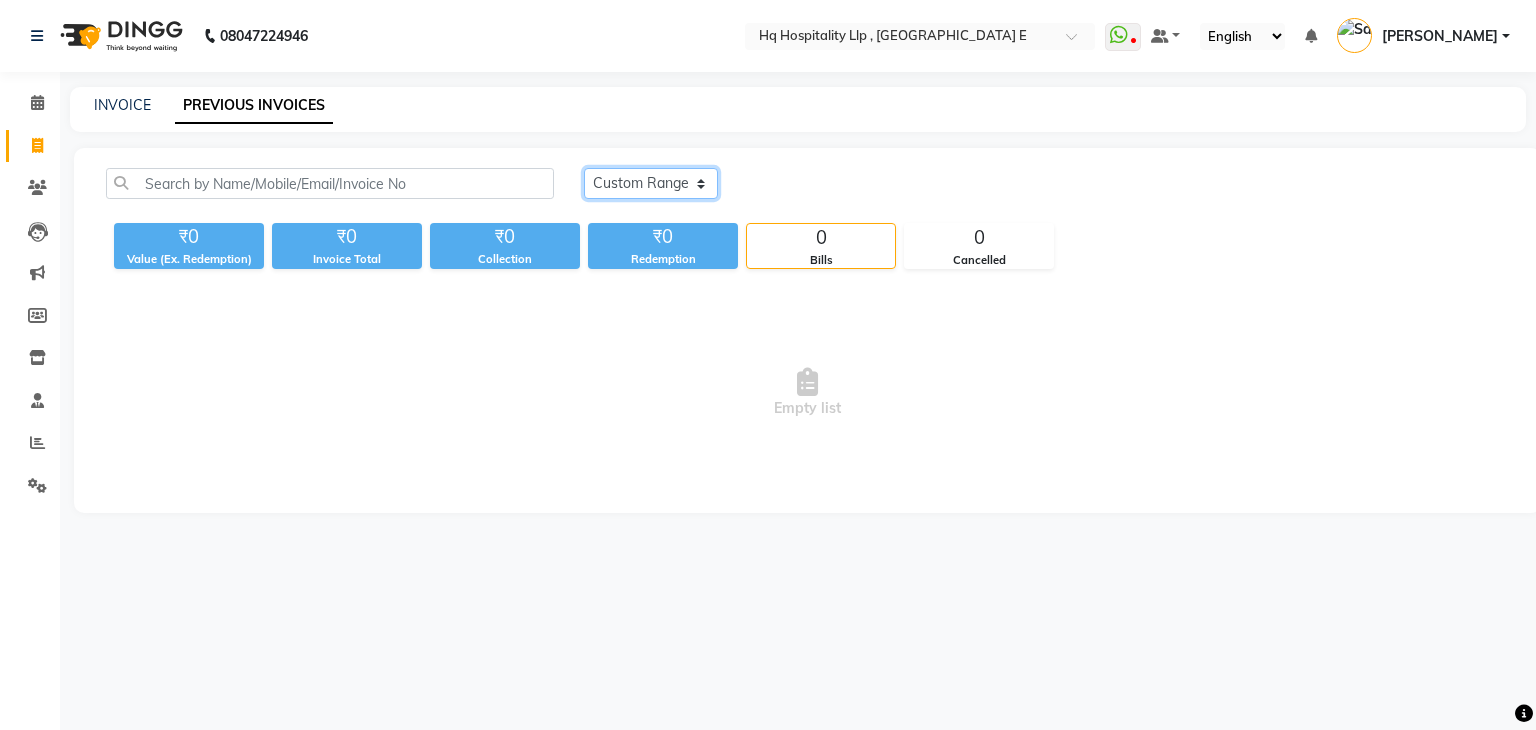 click on "Today Yesterday Custom Range" 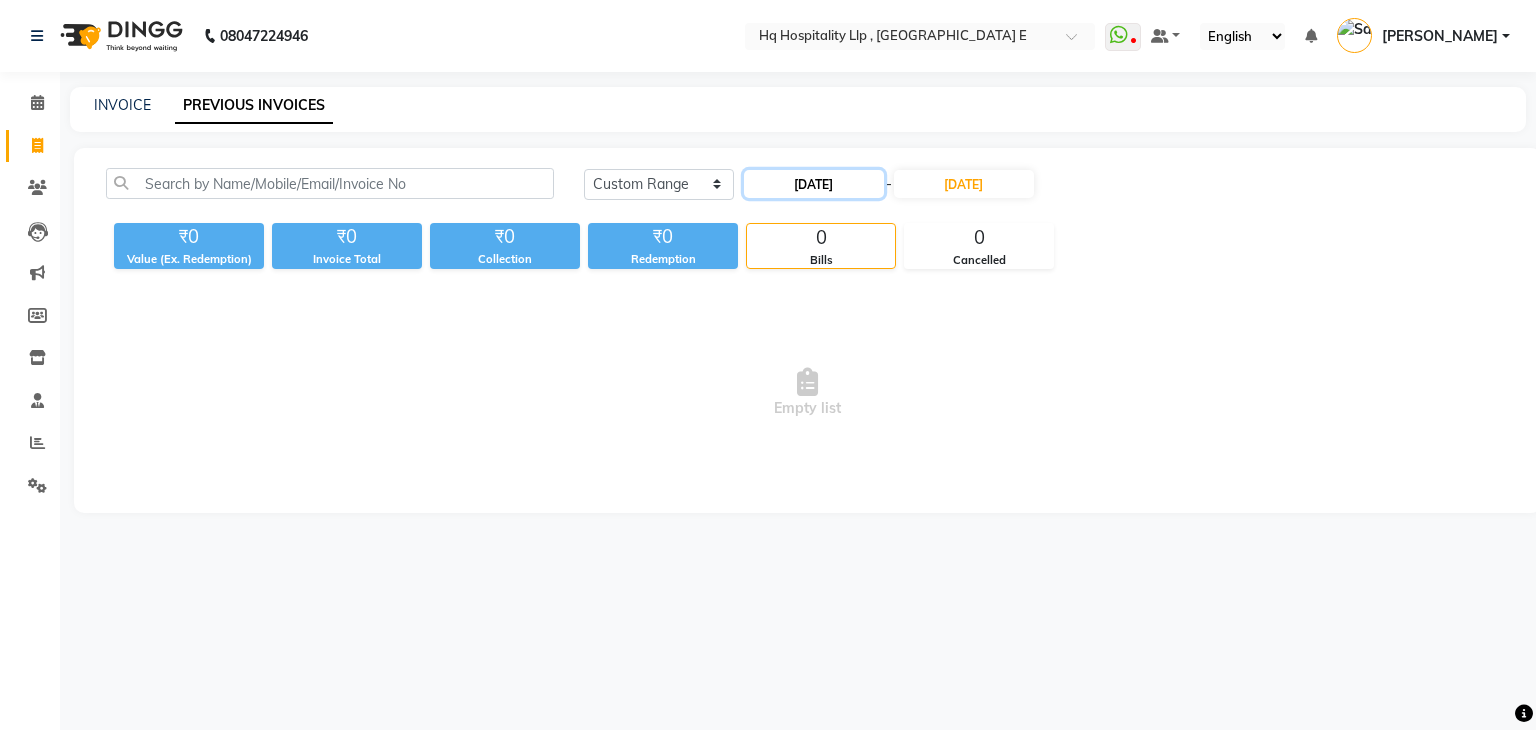 click on "[DATE]" 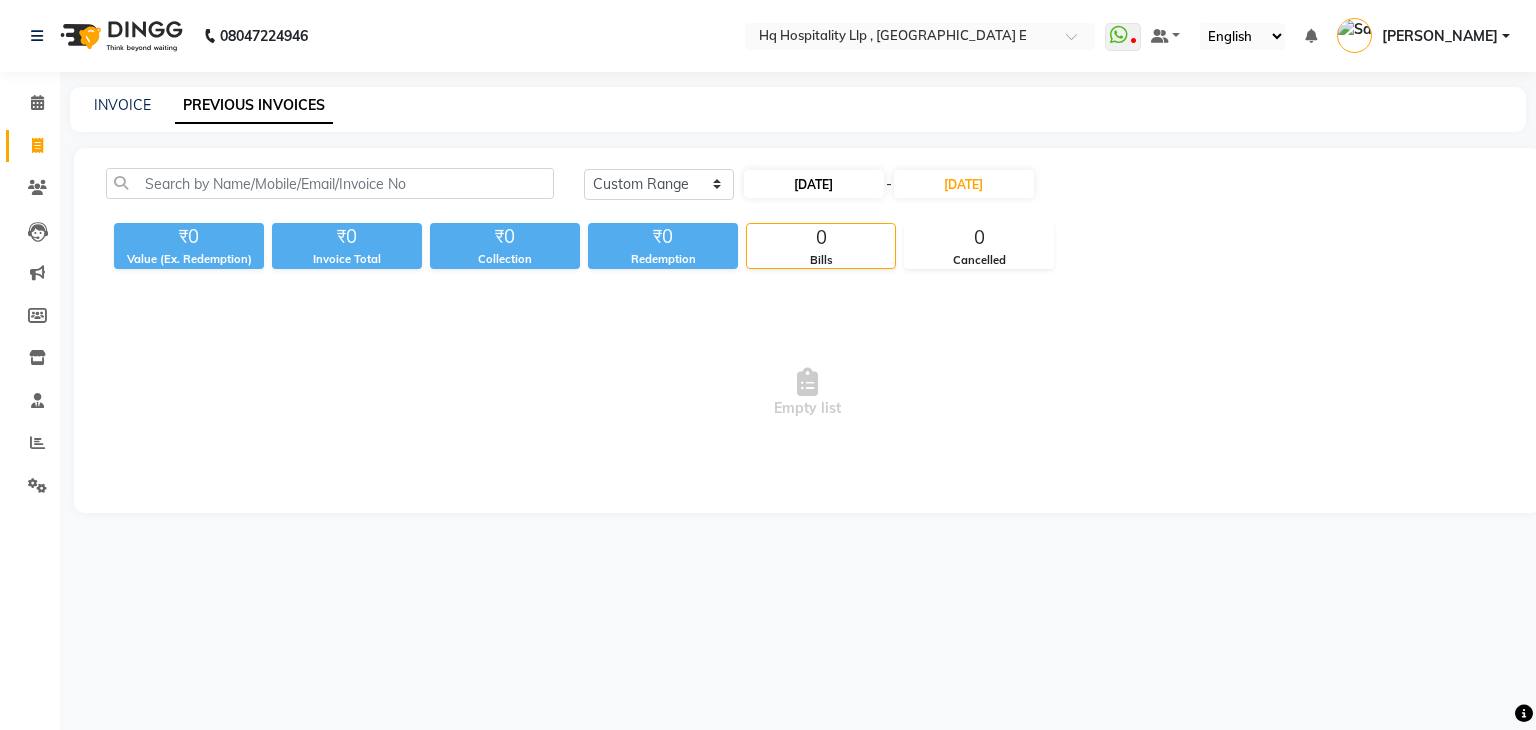 select on "7" 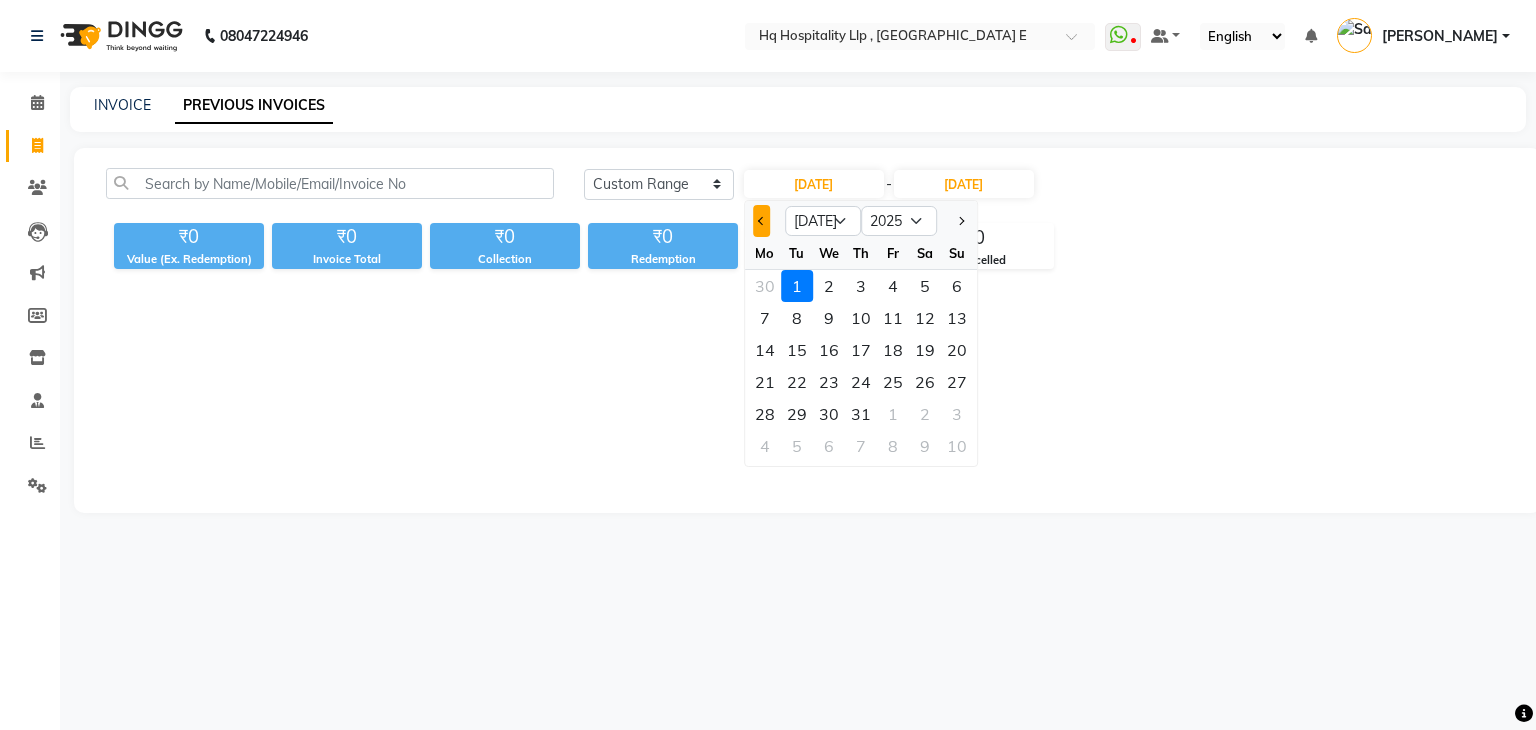 click 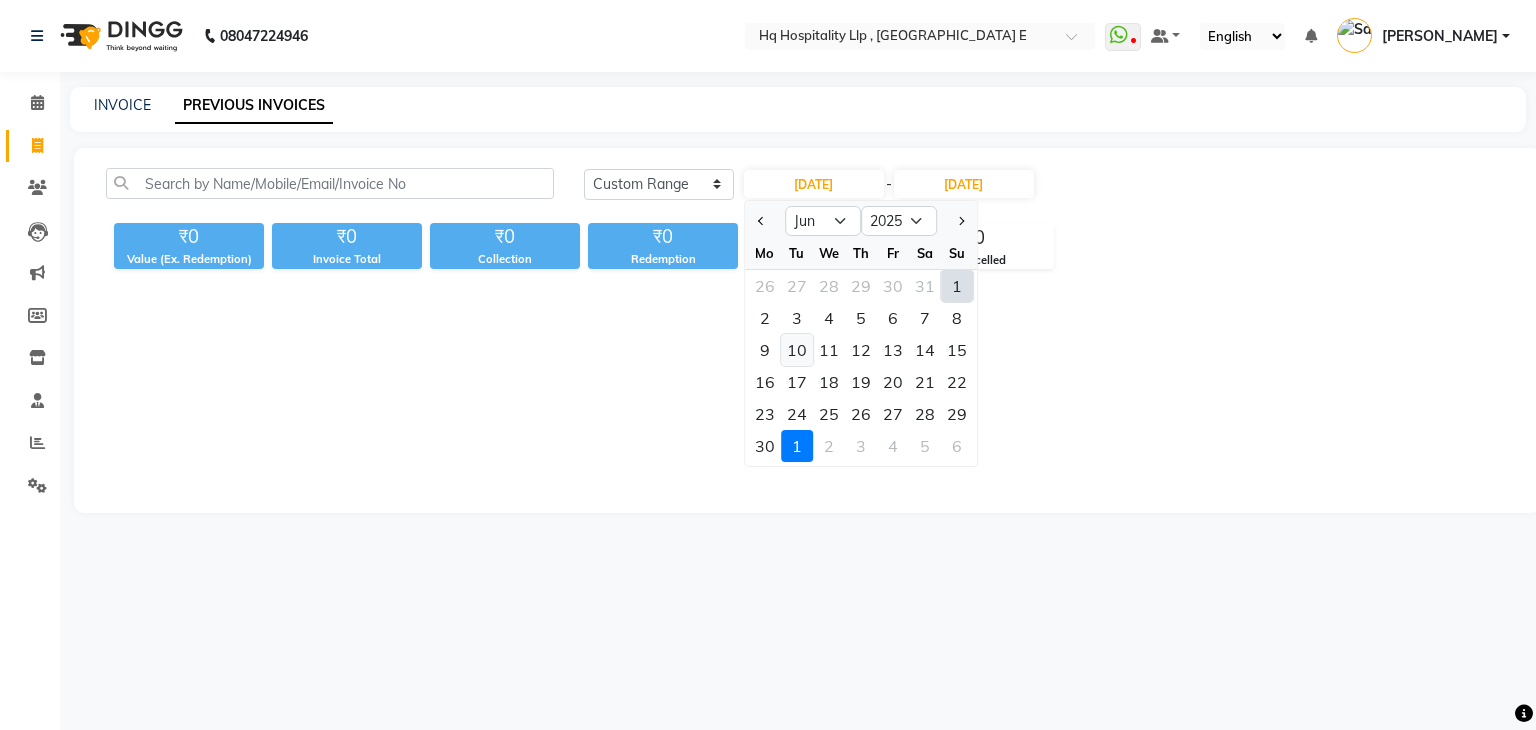 click on "10" 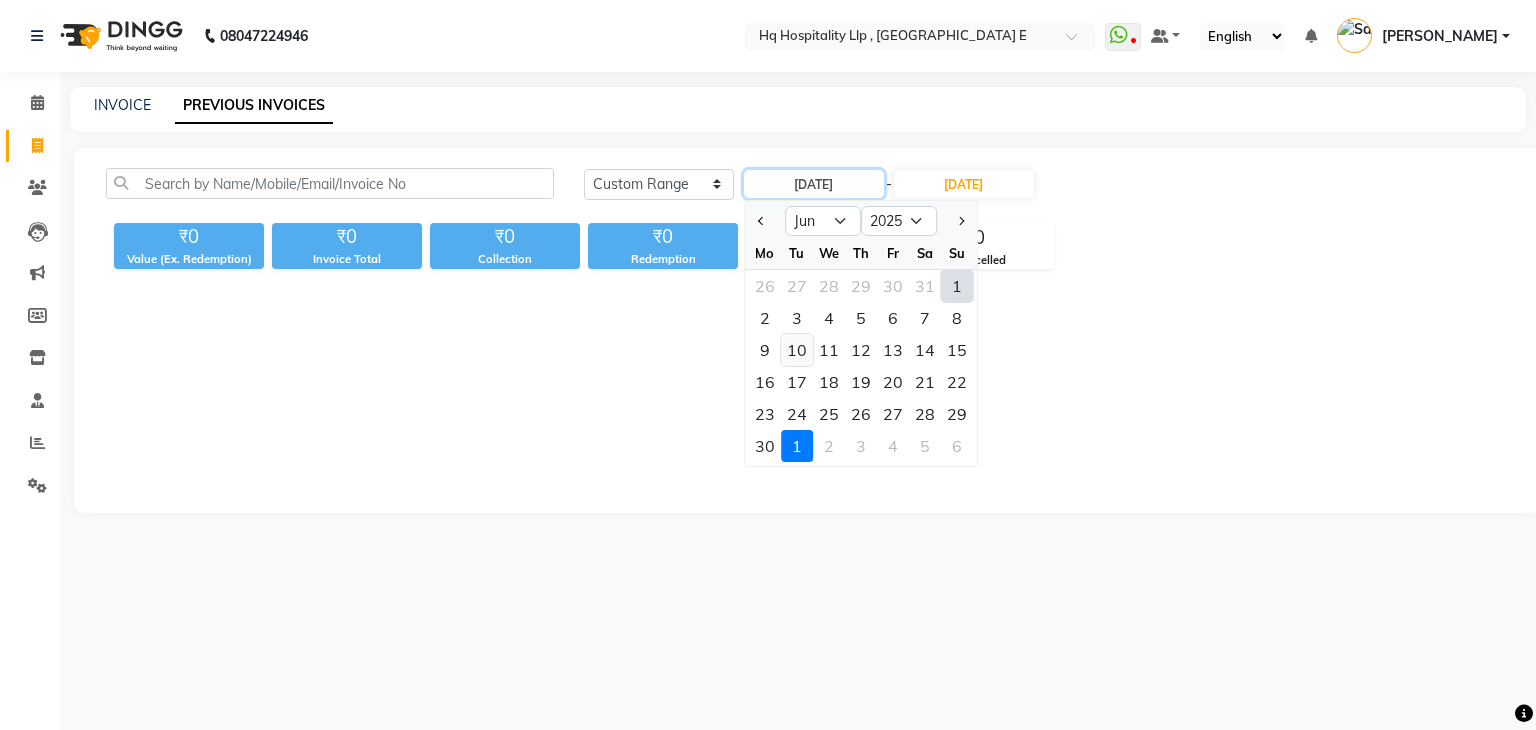 type on "10-06-2025" 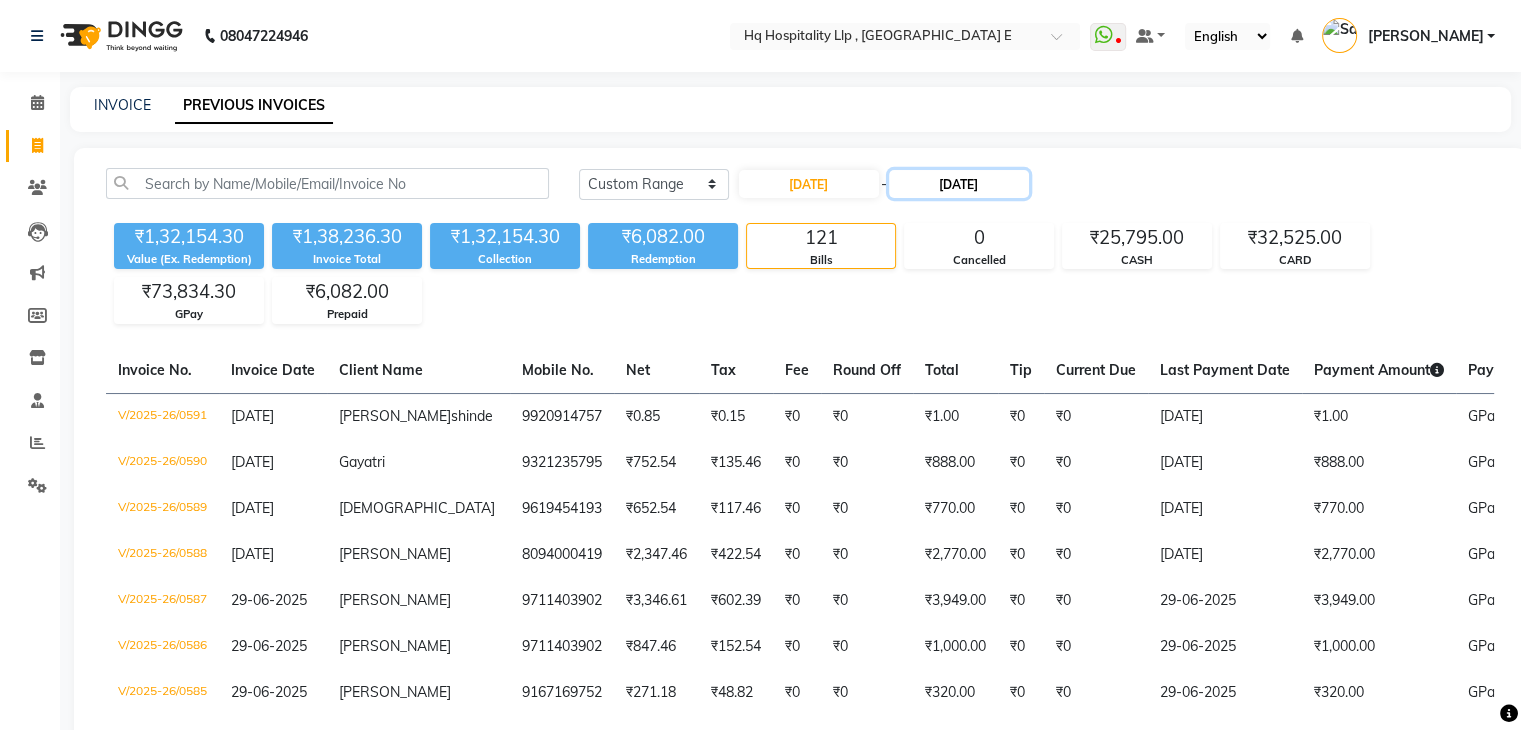 click on "[DATE]" 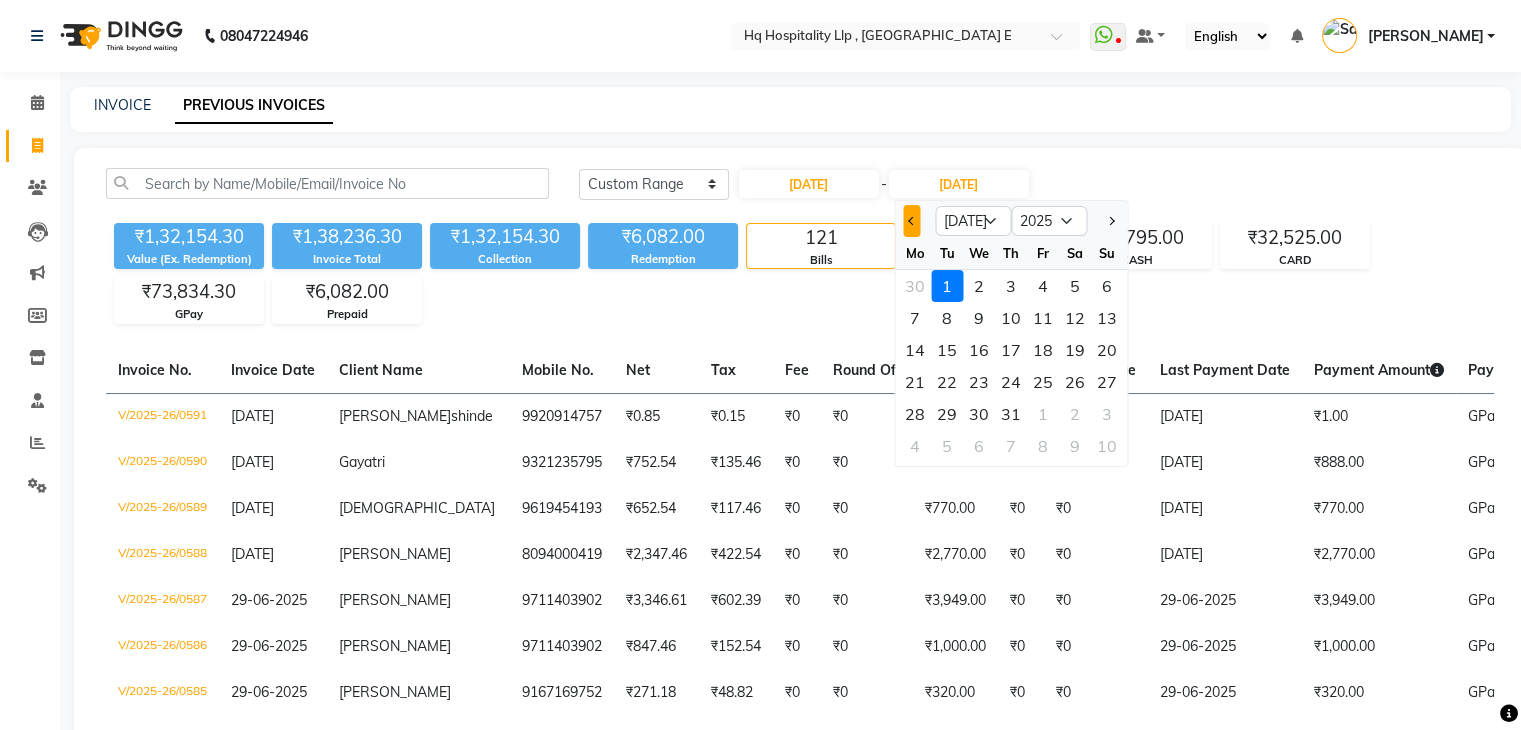 click 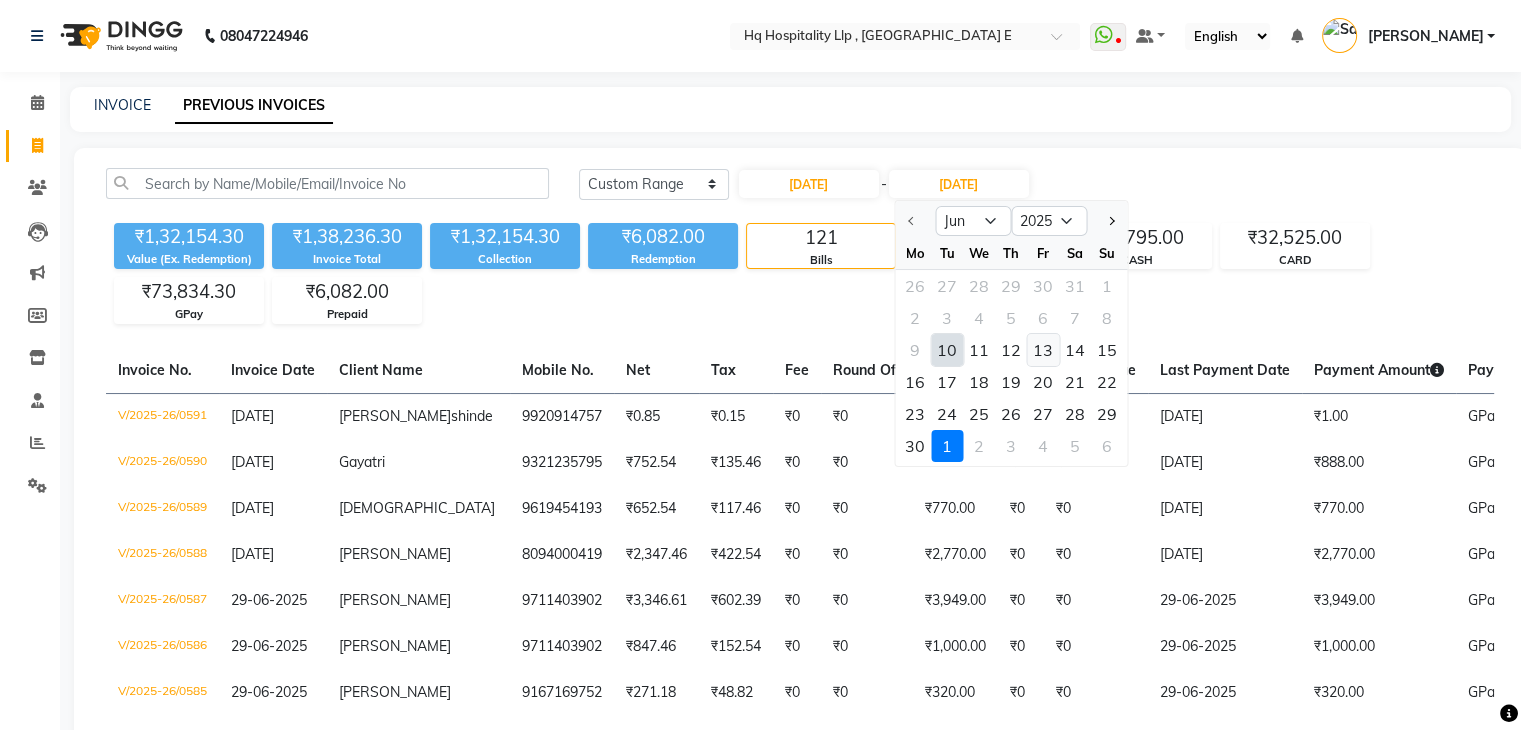 click on "13" 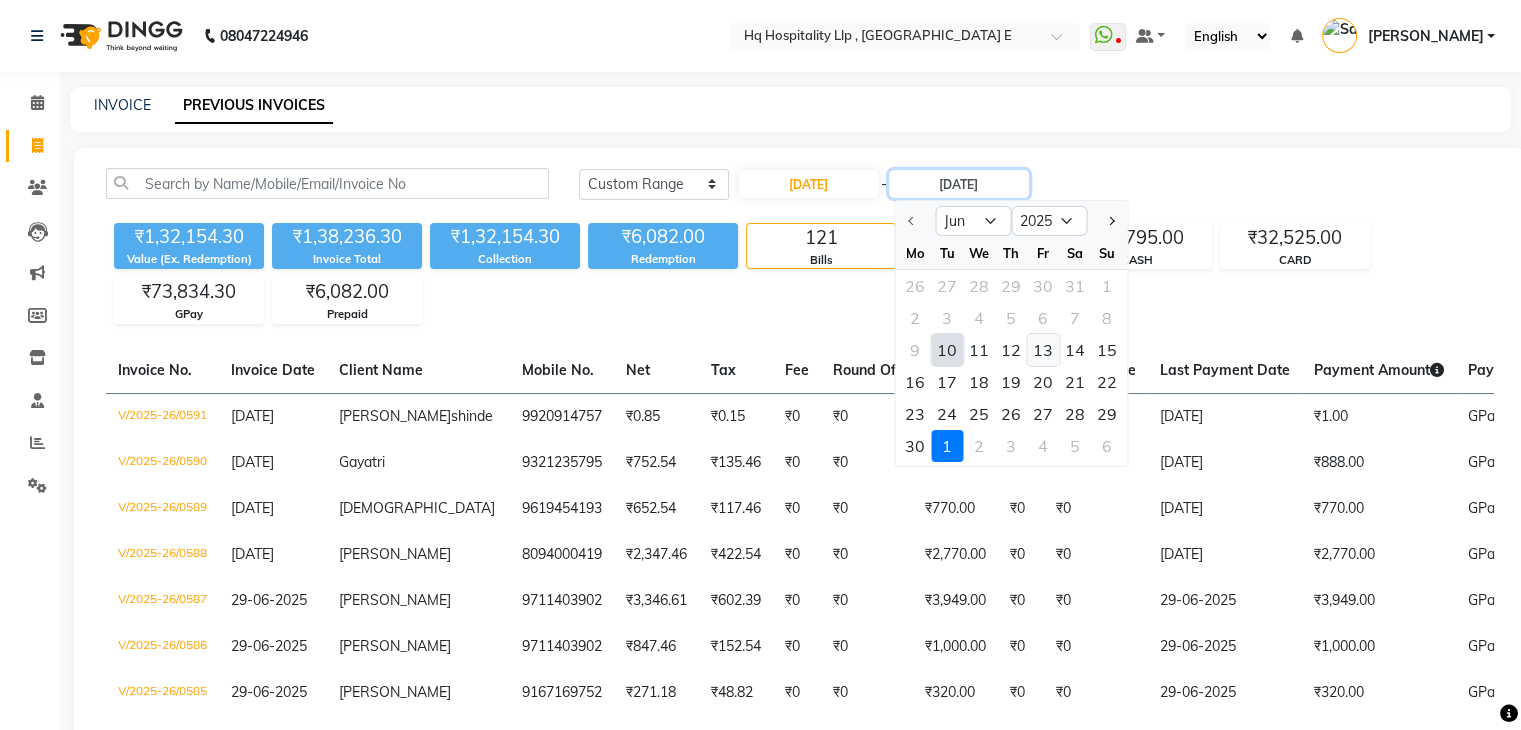 type on "13-06-2025" 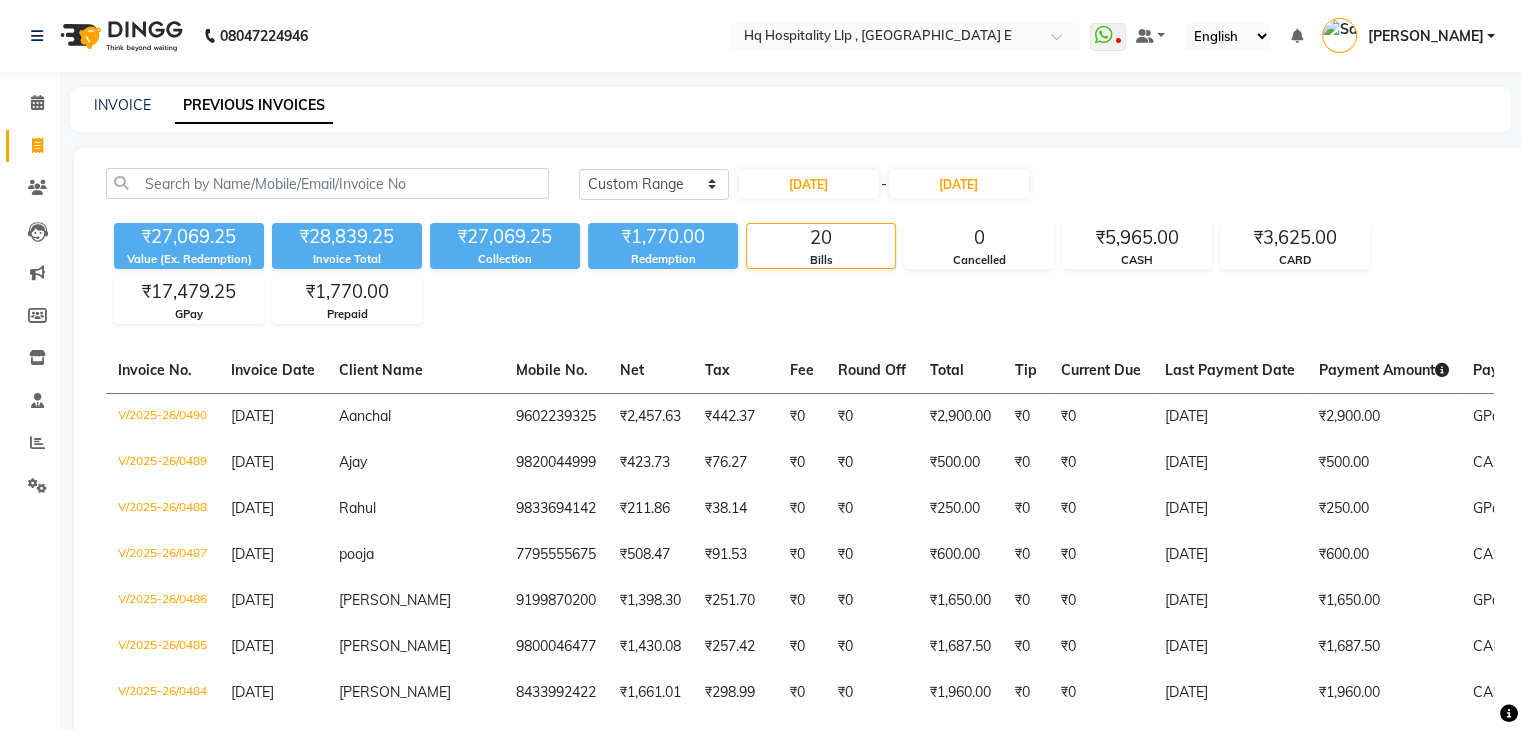 click on "₹27,069.25 Value (Ex. Redemption) ₹28,839.25 Invoice Total  ₹27,069.25 Collection ₹1,770.00 Redemption 20 Bills 0 Cancelled ₹5,965.00 CASH ₹3,625.00 CARD ₹17,479.25 GPay ₹1,770.00 Prepaid" 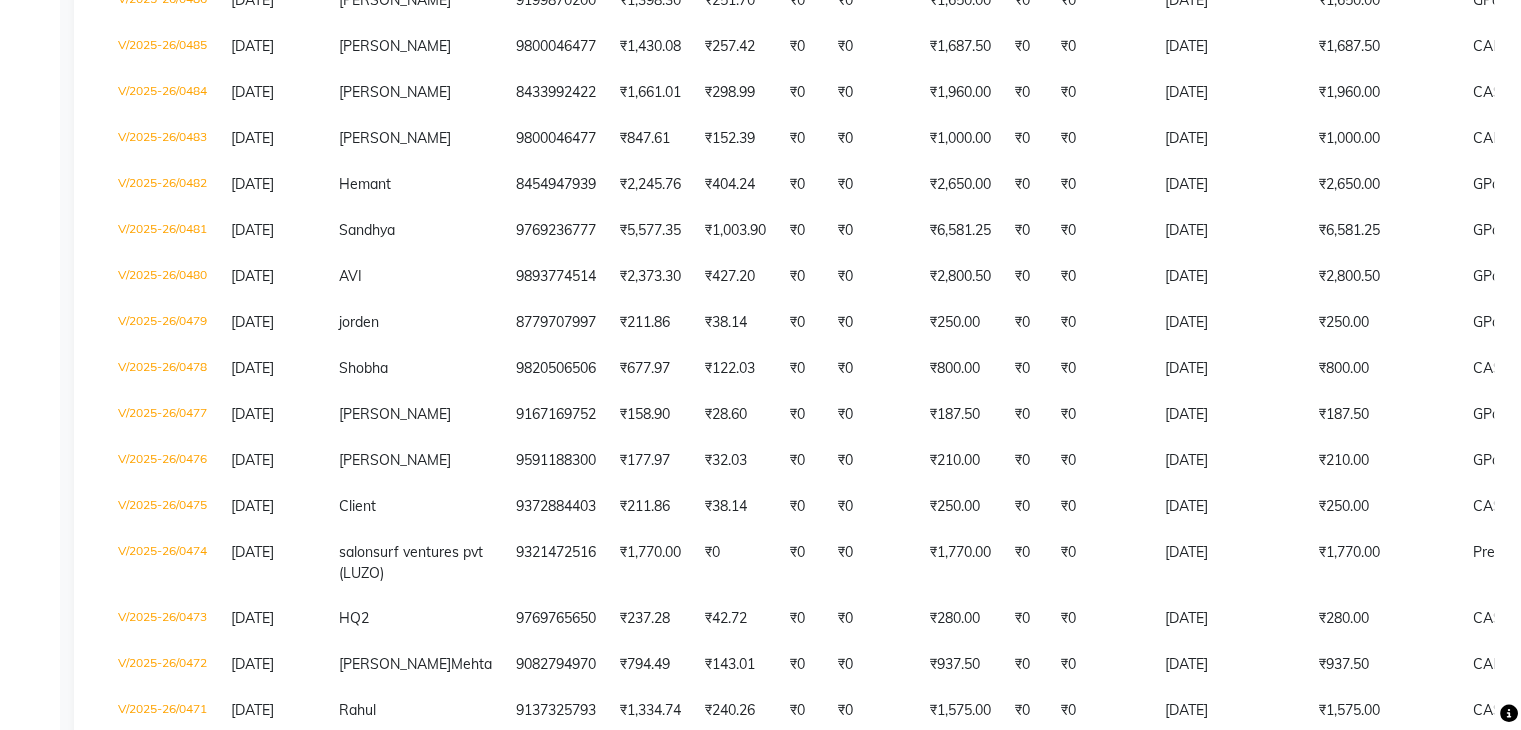 scroll, scrollTop: 640, scrollLeft: 0, axis: vertical 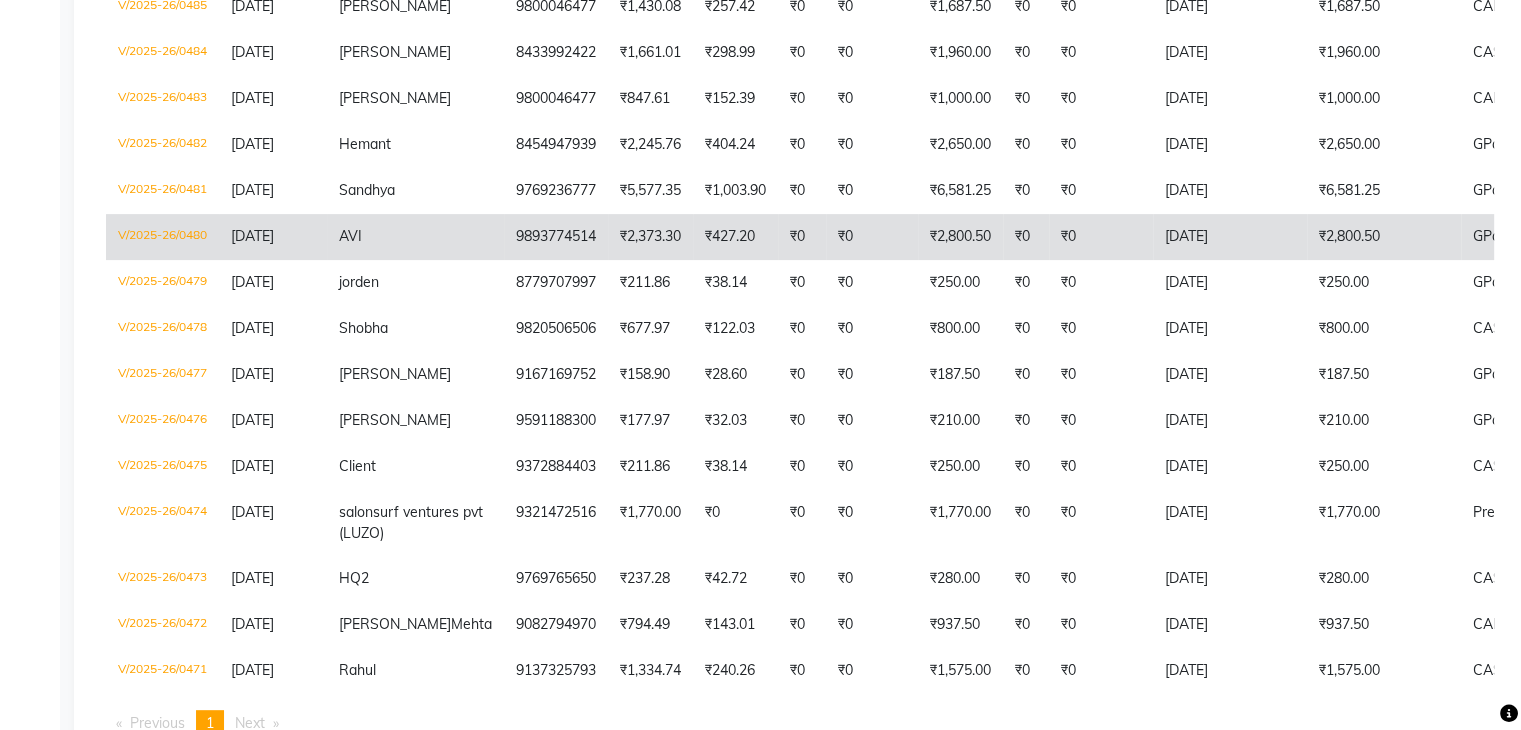 click on "V/2025-26/0480" 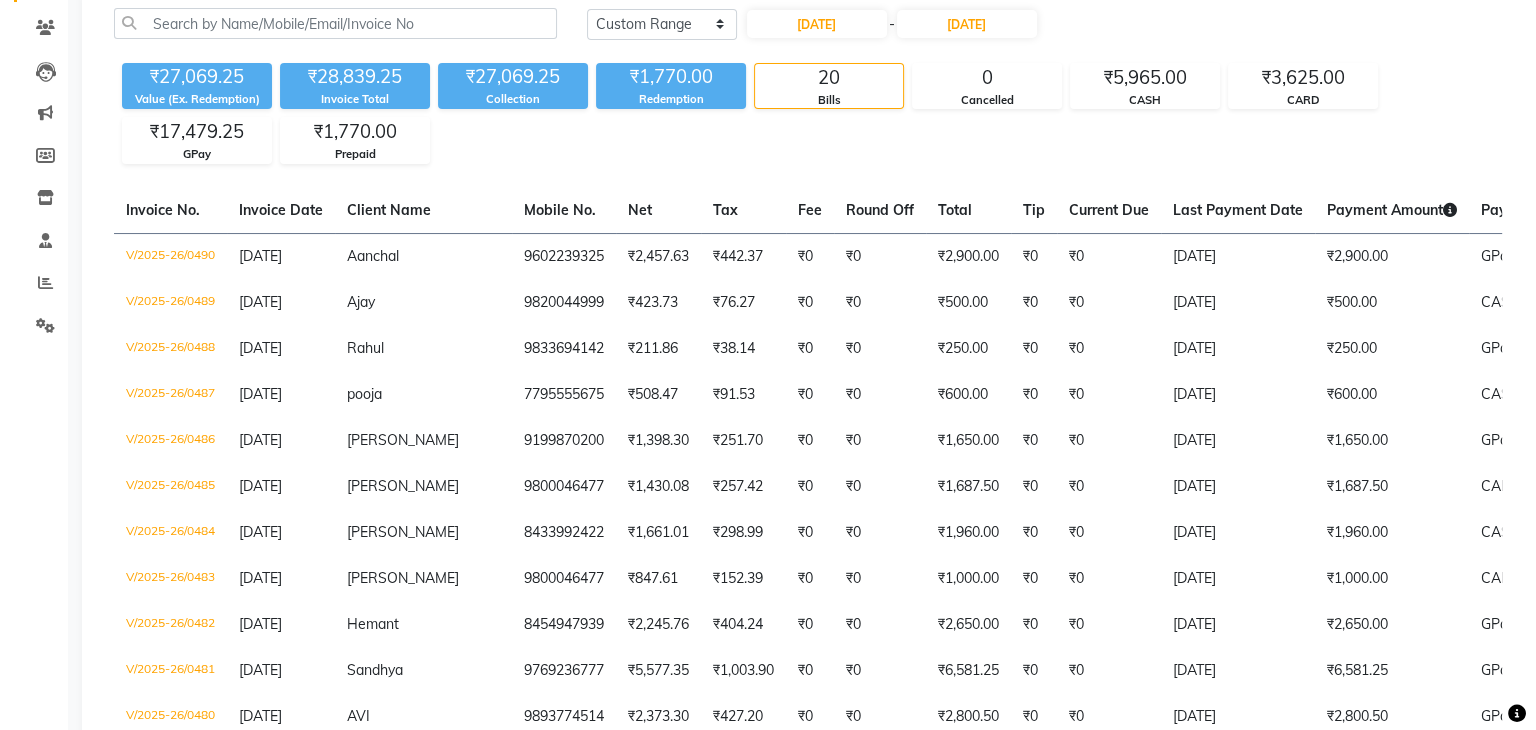 scroll, scrollTop: 0, scrollLeft: 0, axis: both 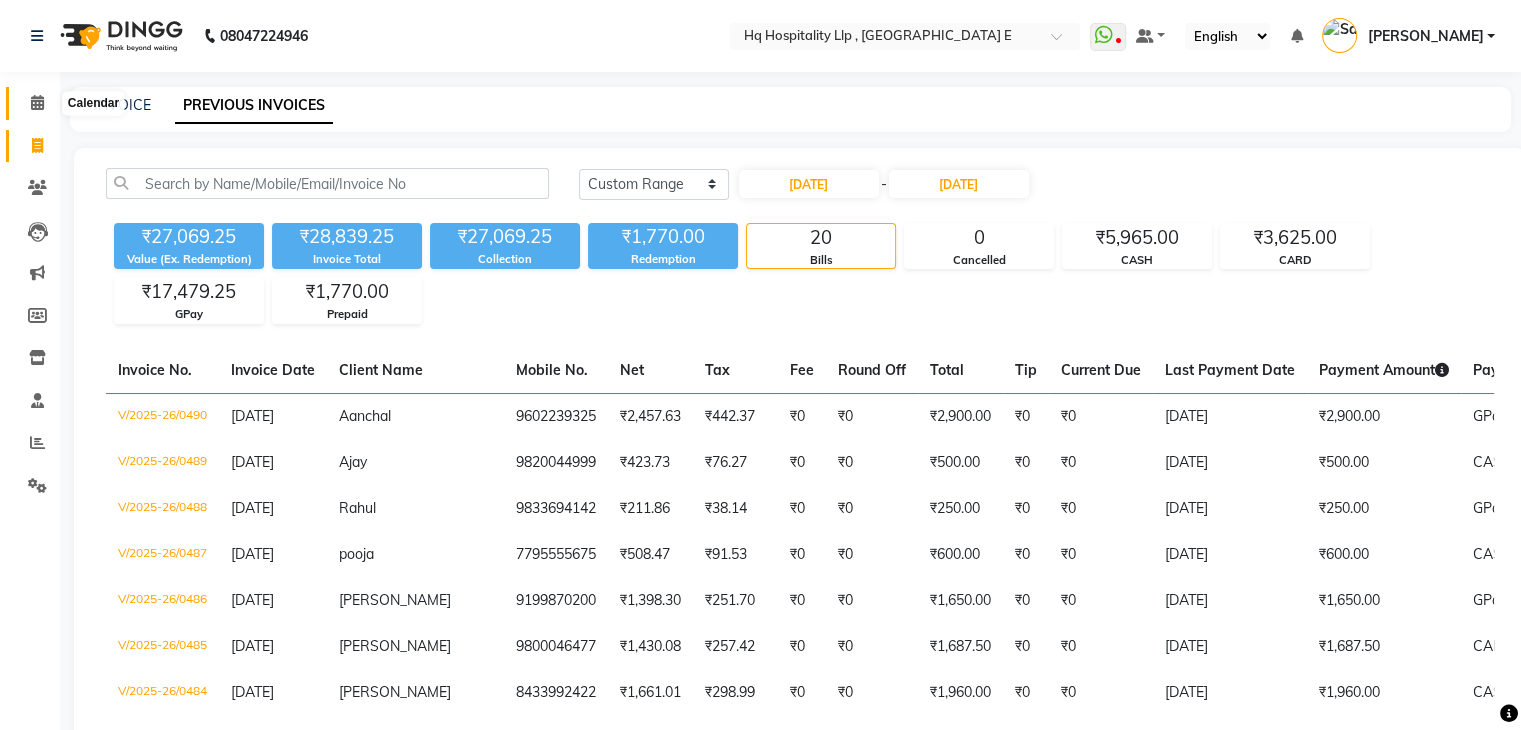 click 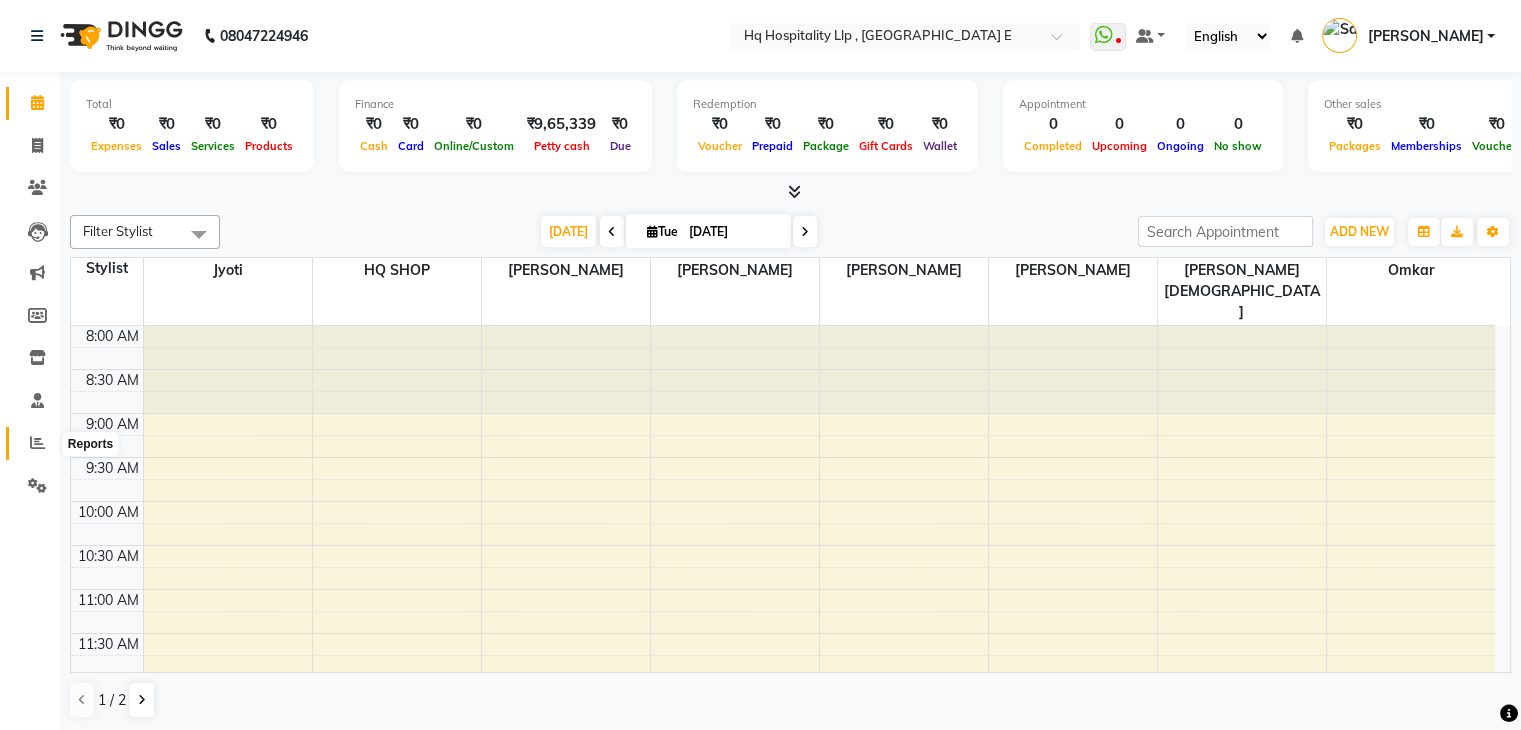 click 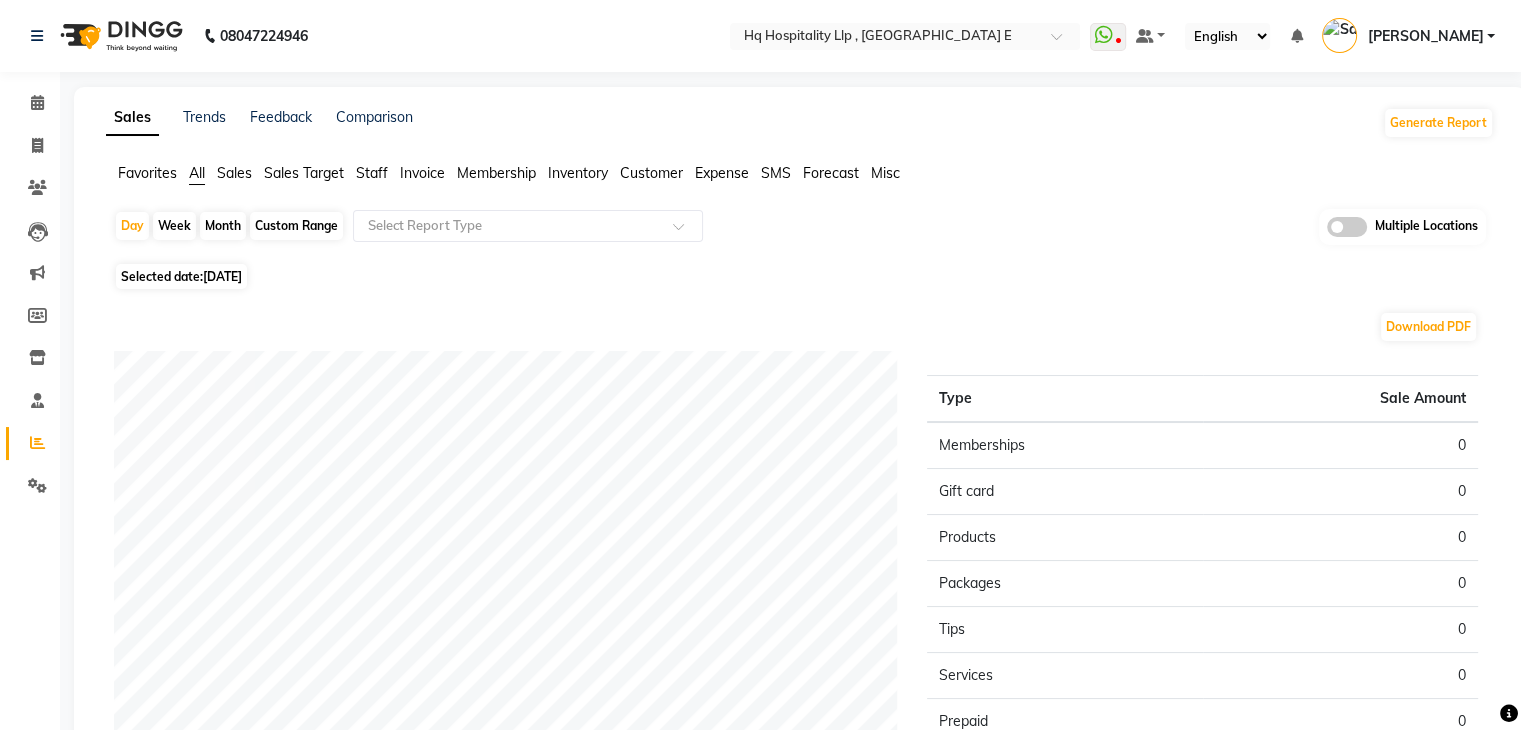 click on "Staff" 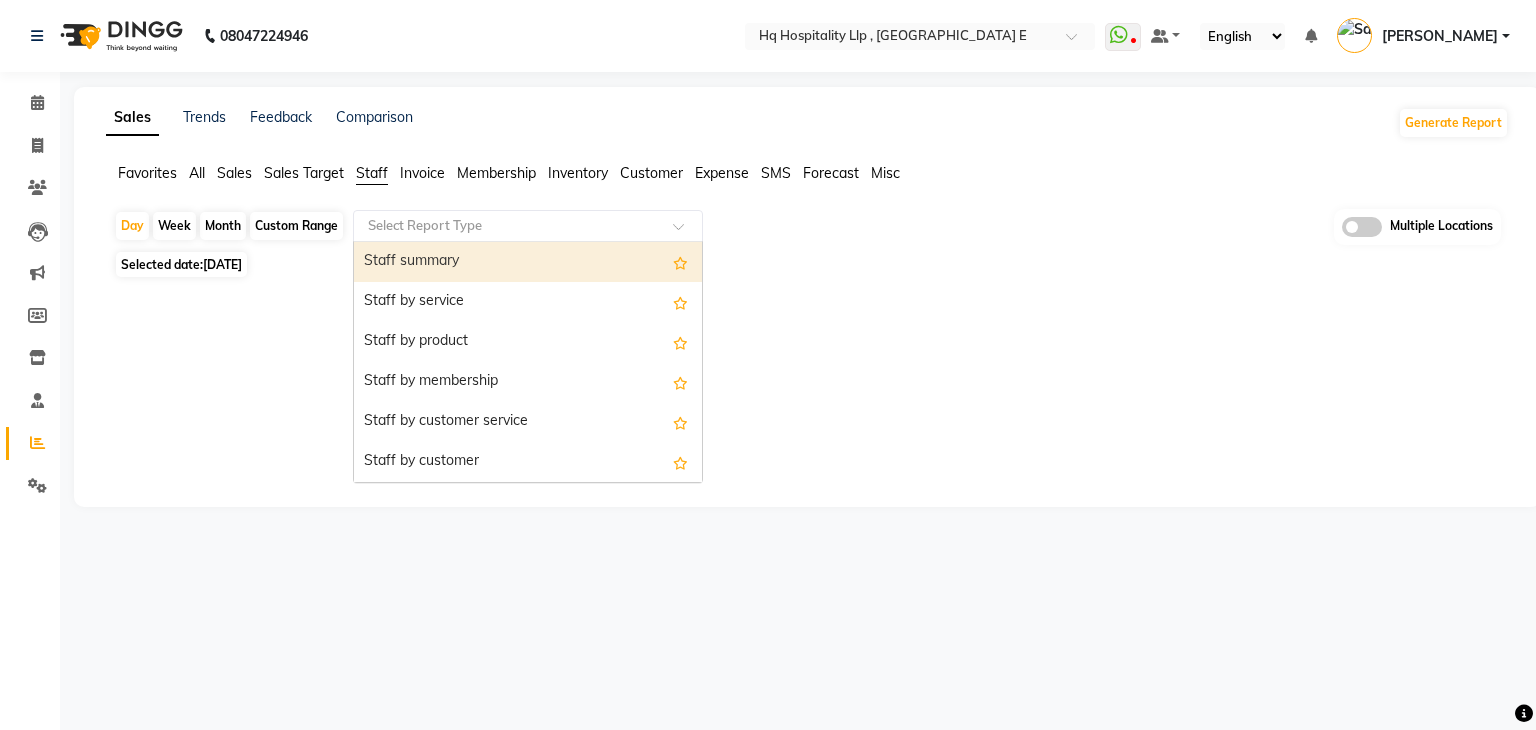 click 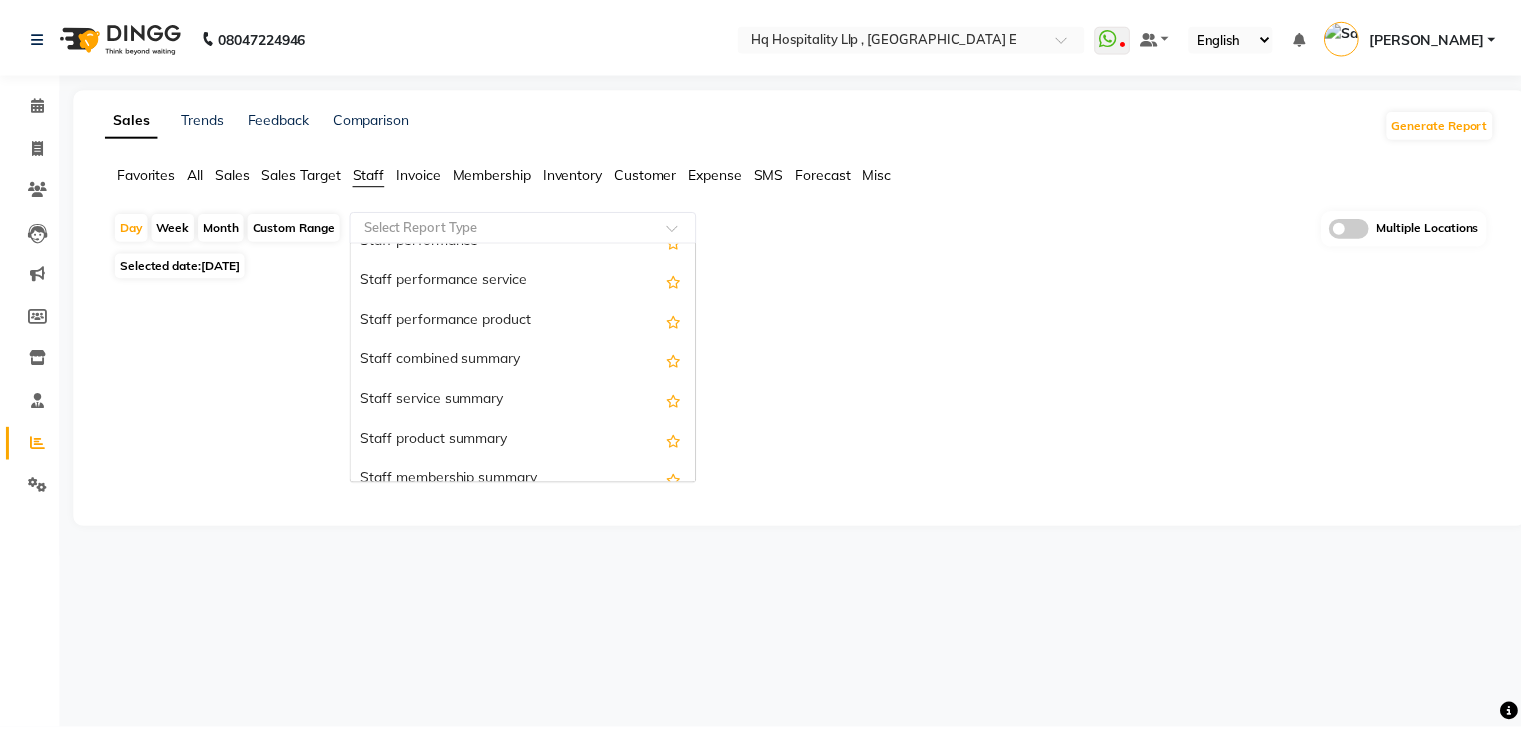 scroll, scrollTop: 360, scrollLeft: 0, axis: vertical 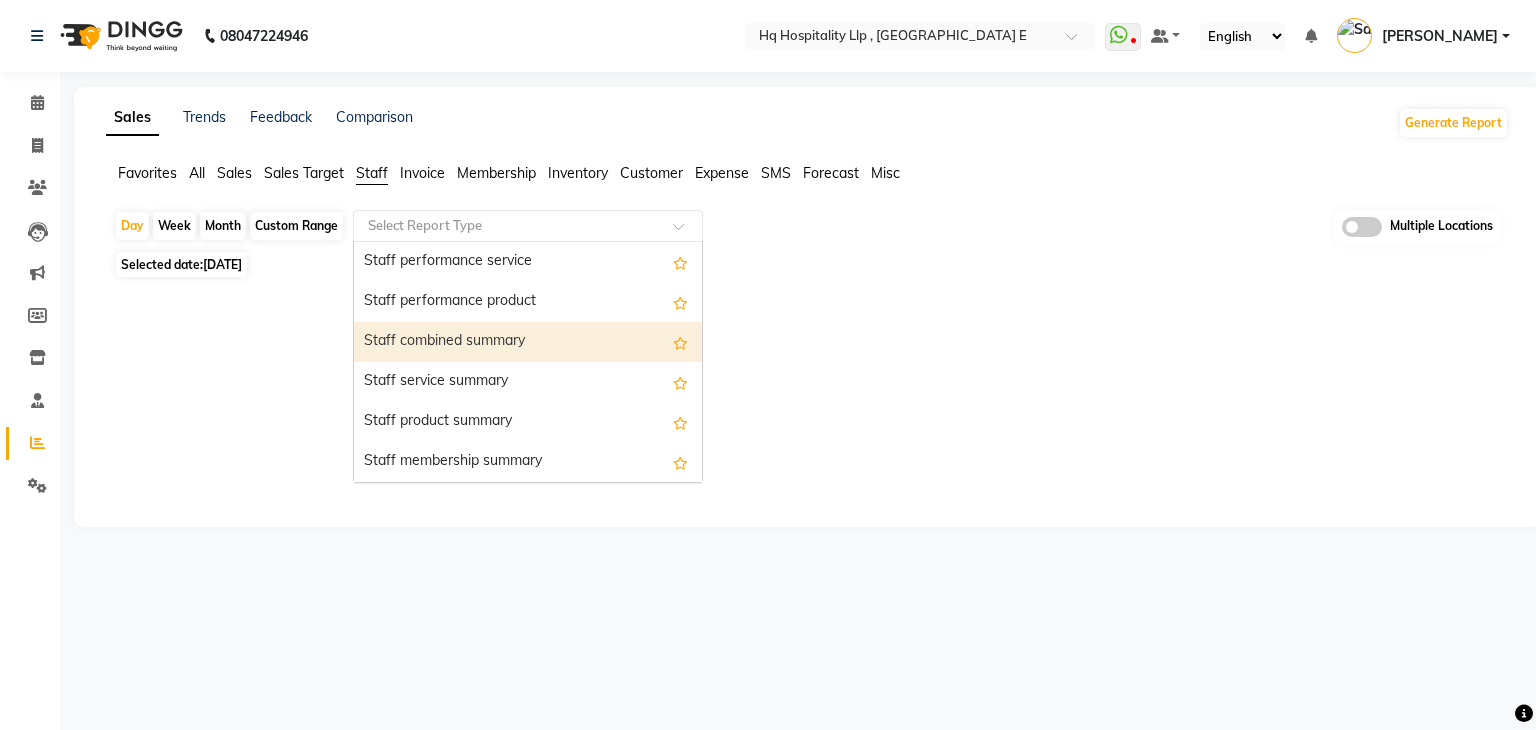 click on "Staff combined summary" at bounding box center (528, 342) 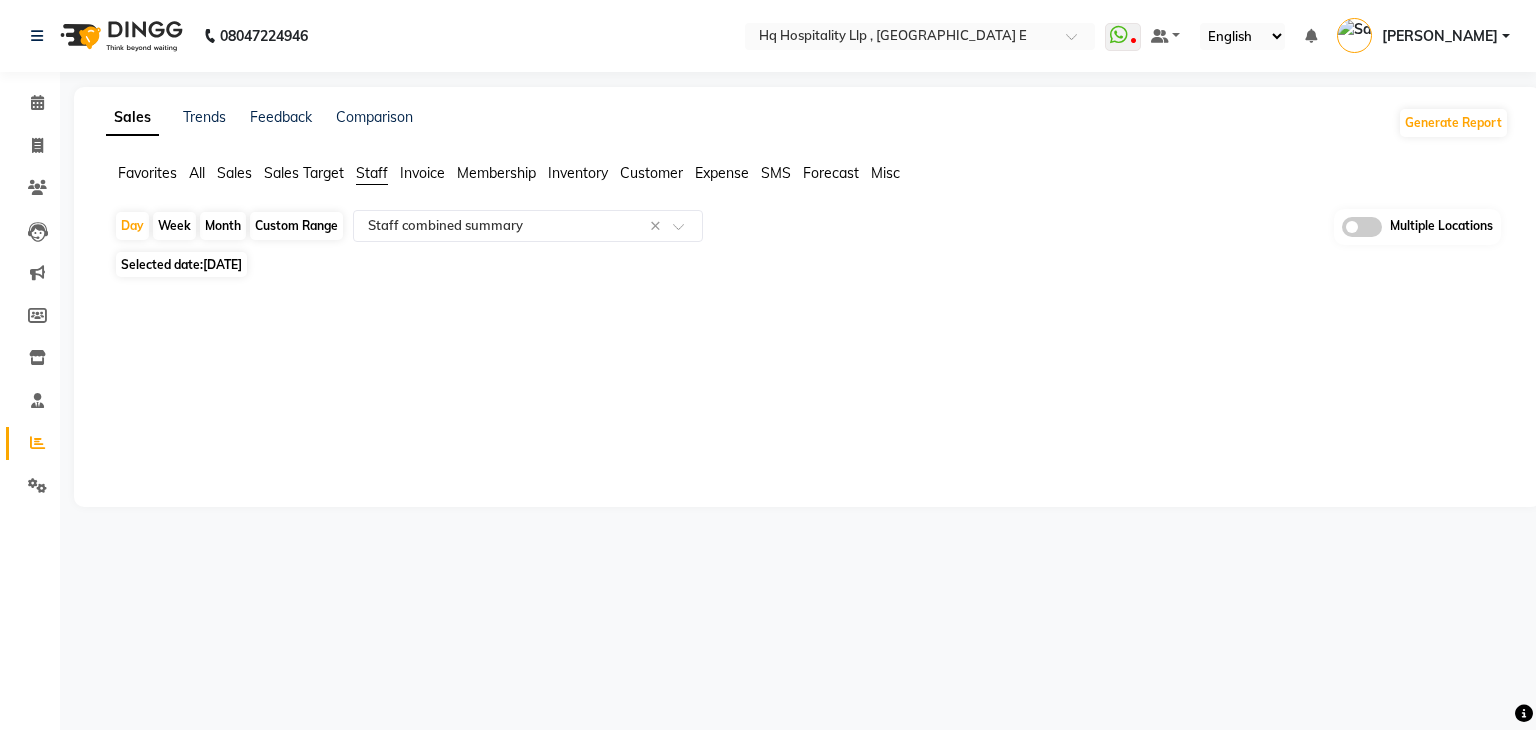 click on "Month" 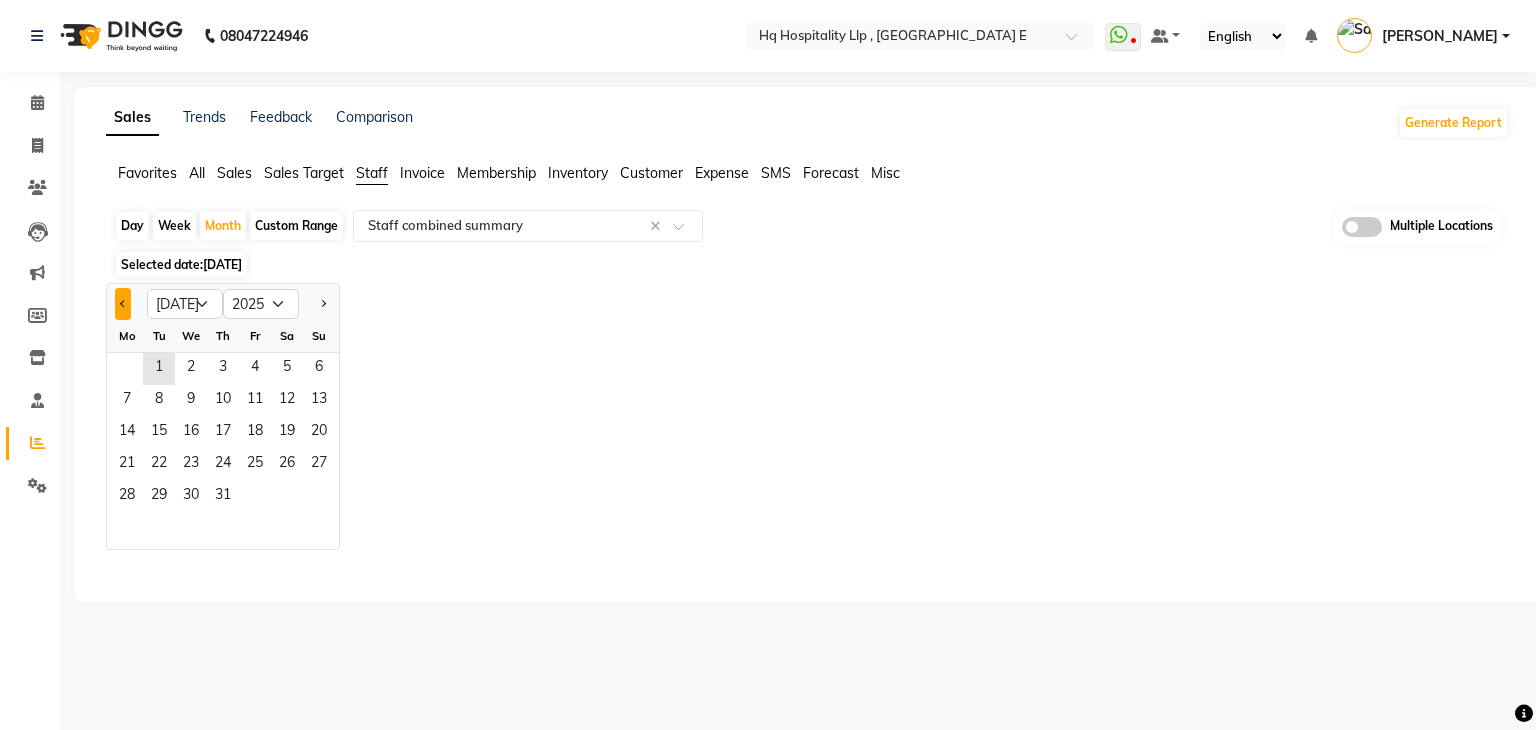 click 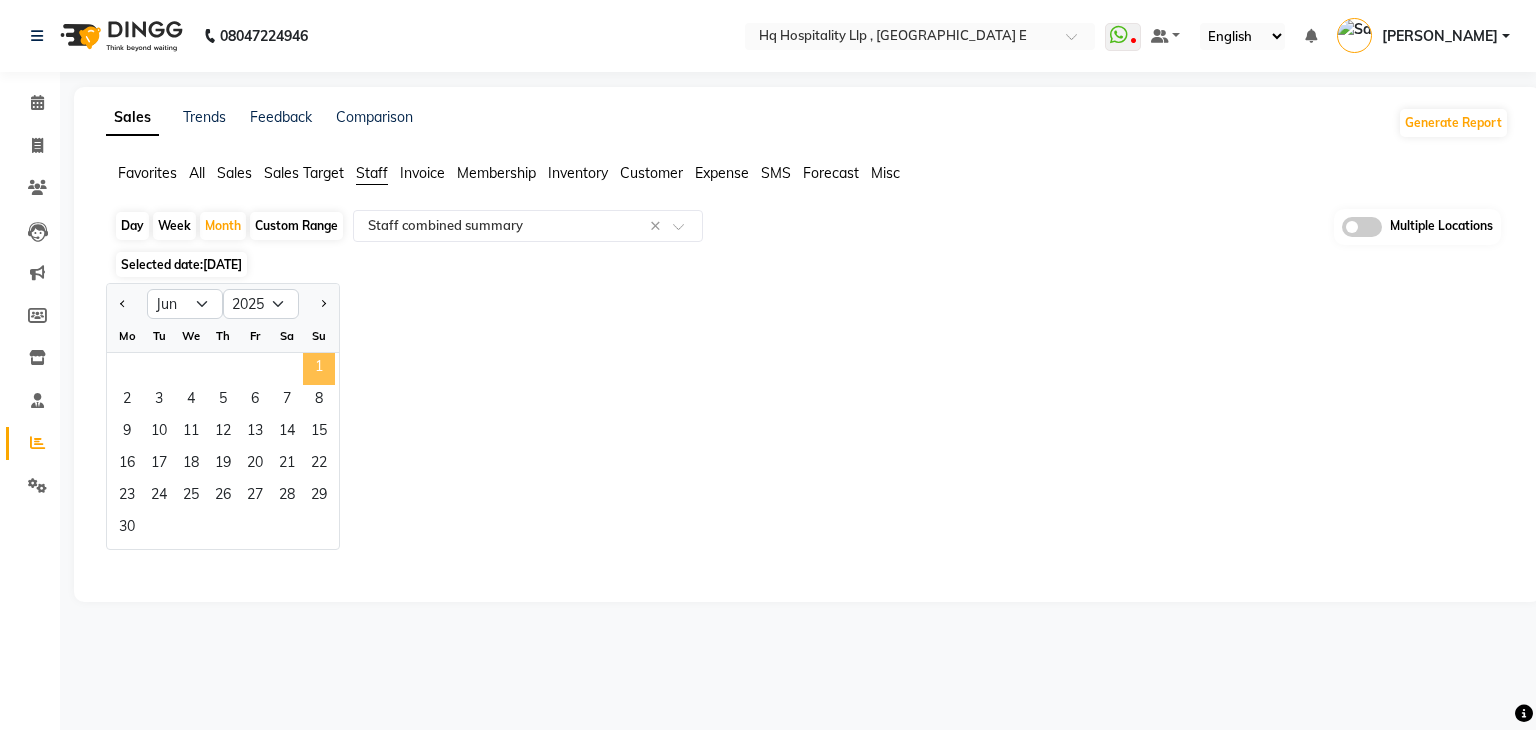 click on "1" 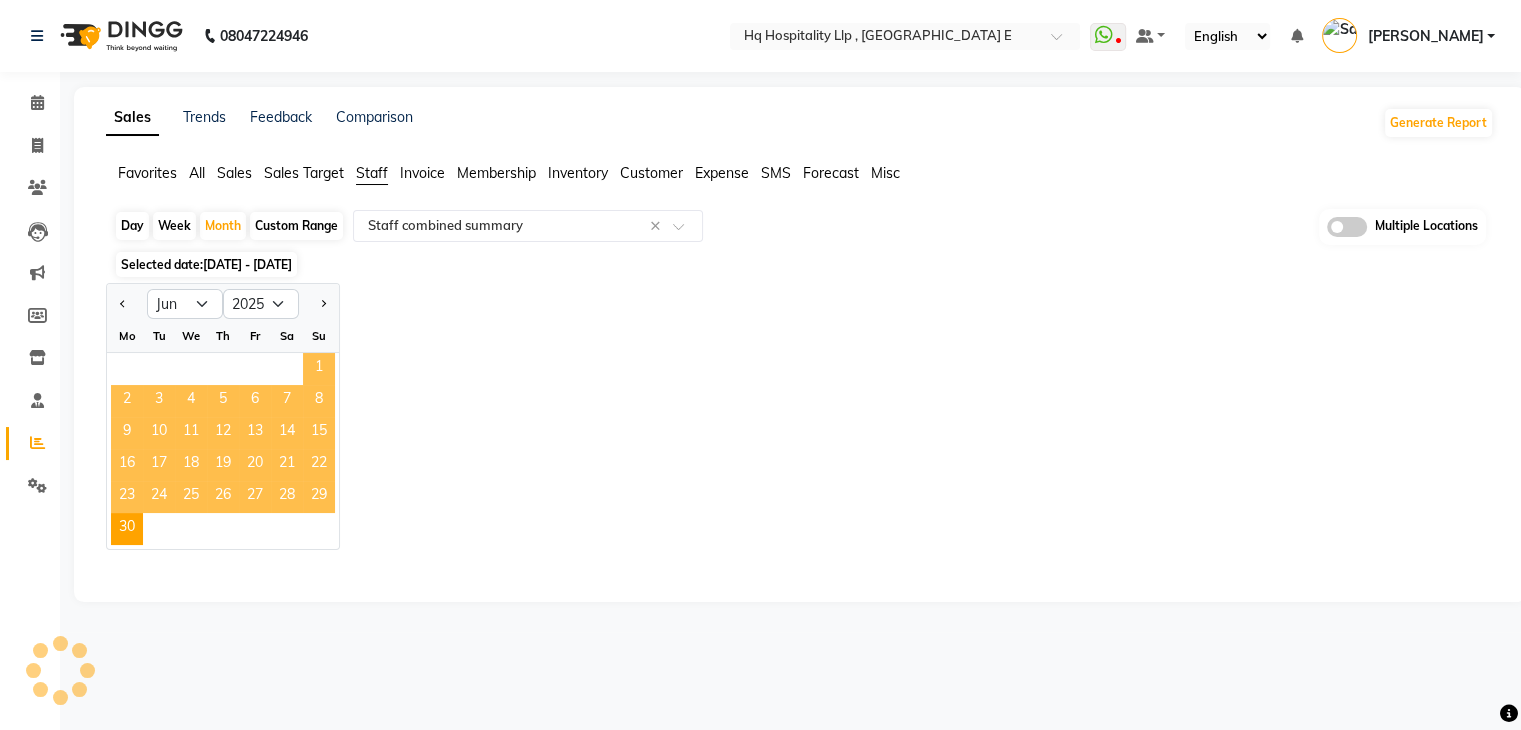 select on "filtered_report" 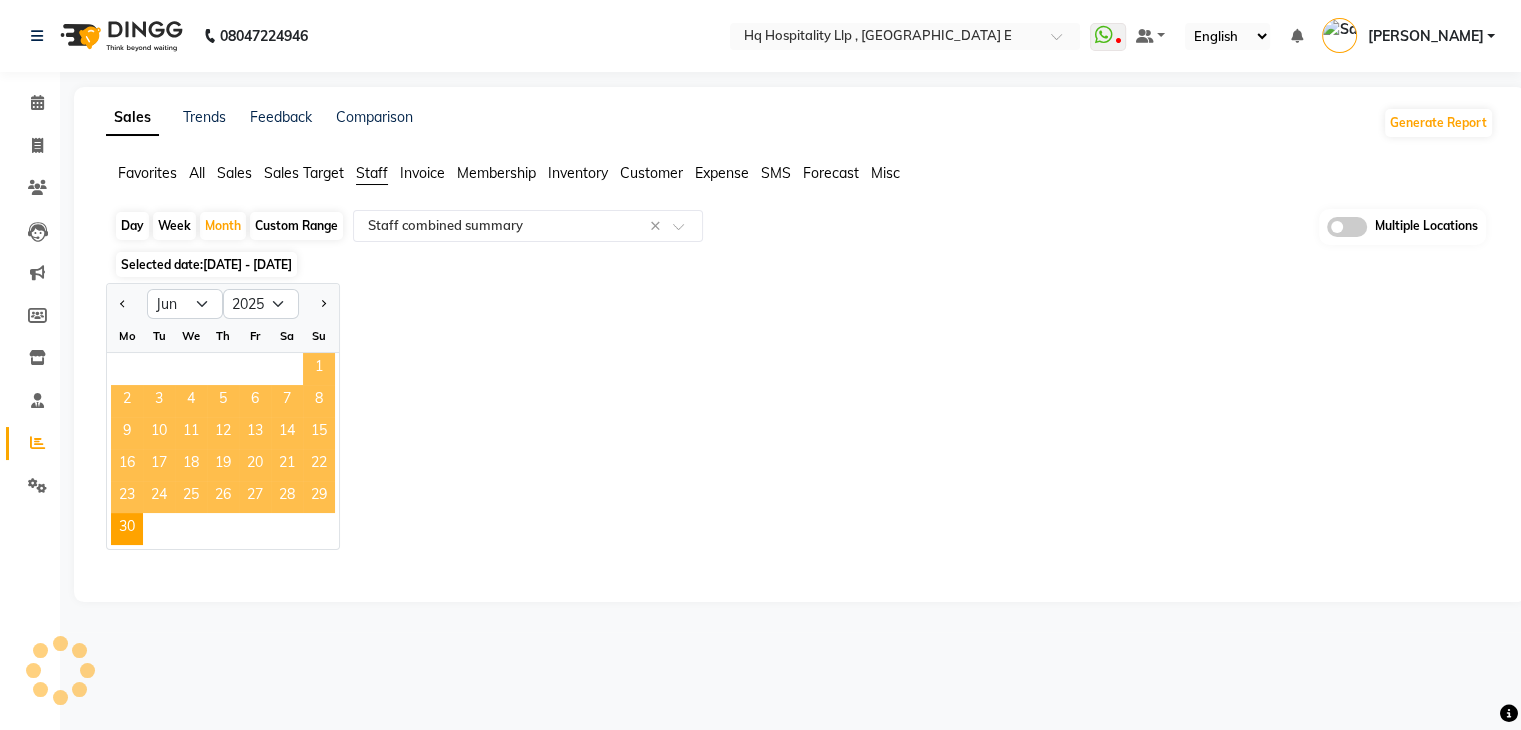 select on "csv" 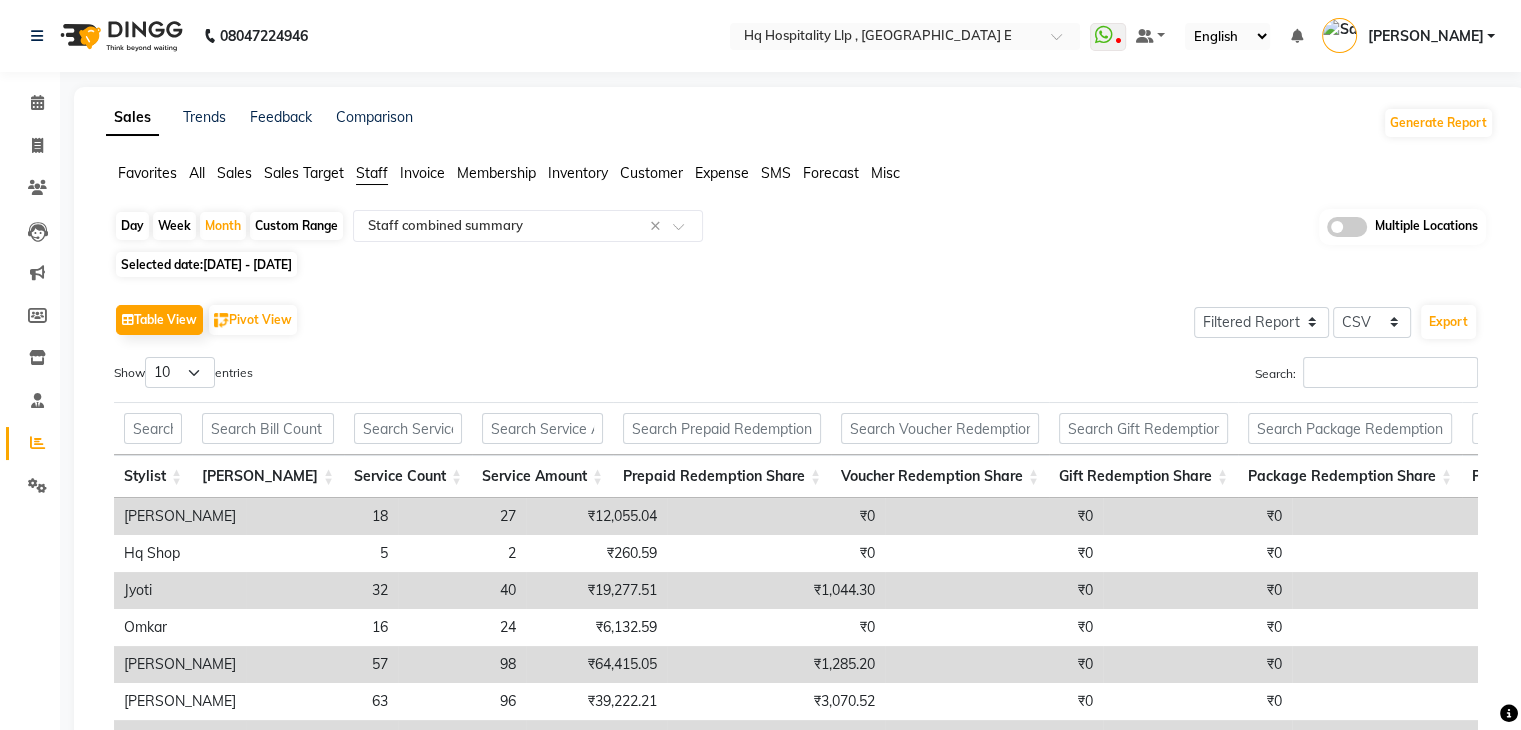 click on "Table View   Pivot View  Select Full Report Filtered Report Select CSV PDF  Export" 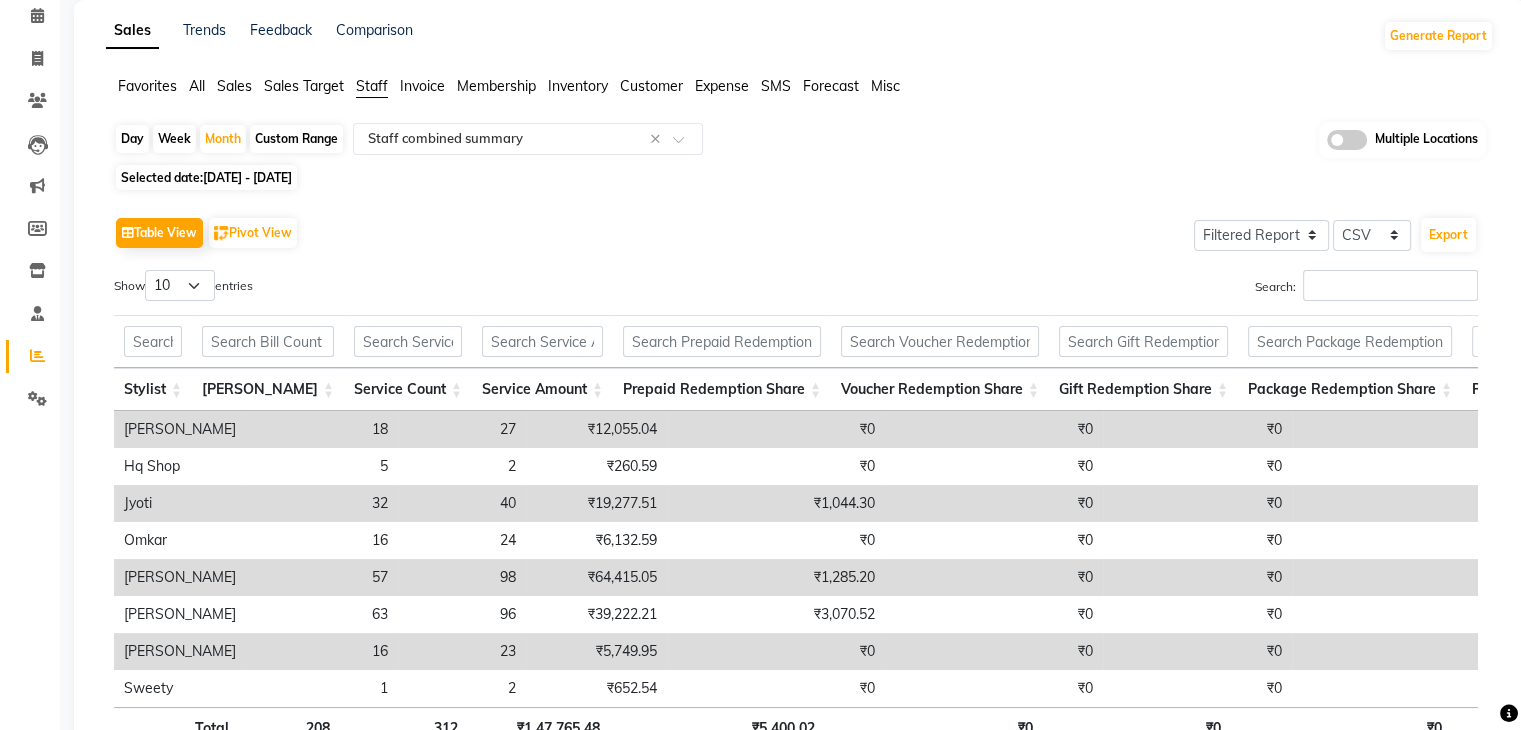 scroll, scrollTop: 120, scrollLeft: 0, axis: vertical 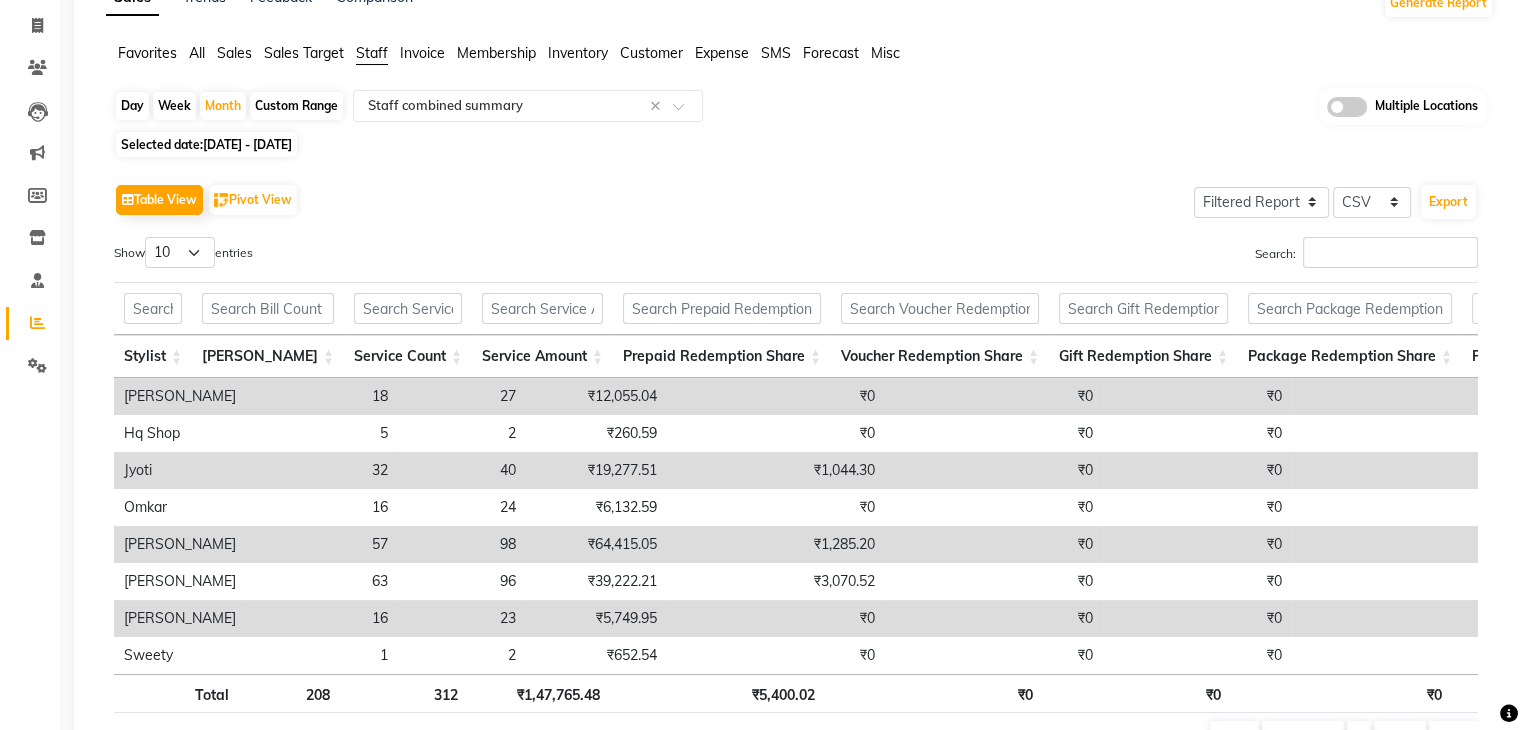 click on "₹0" at bounding box center (994, 544) 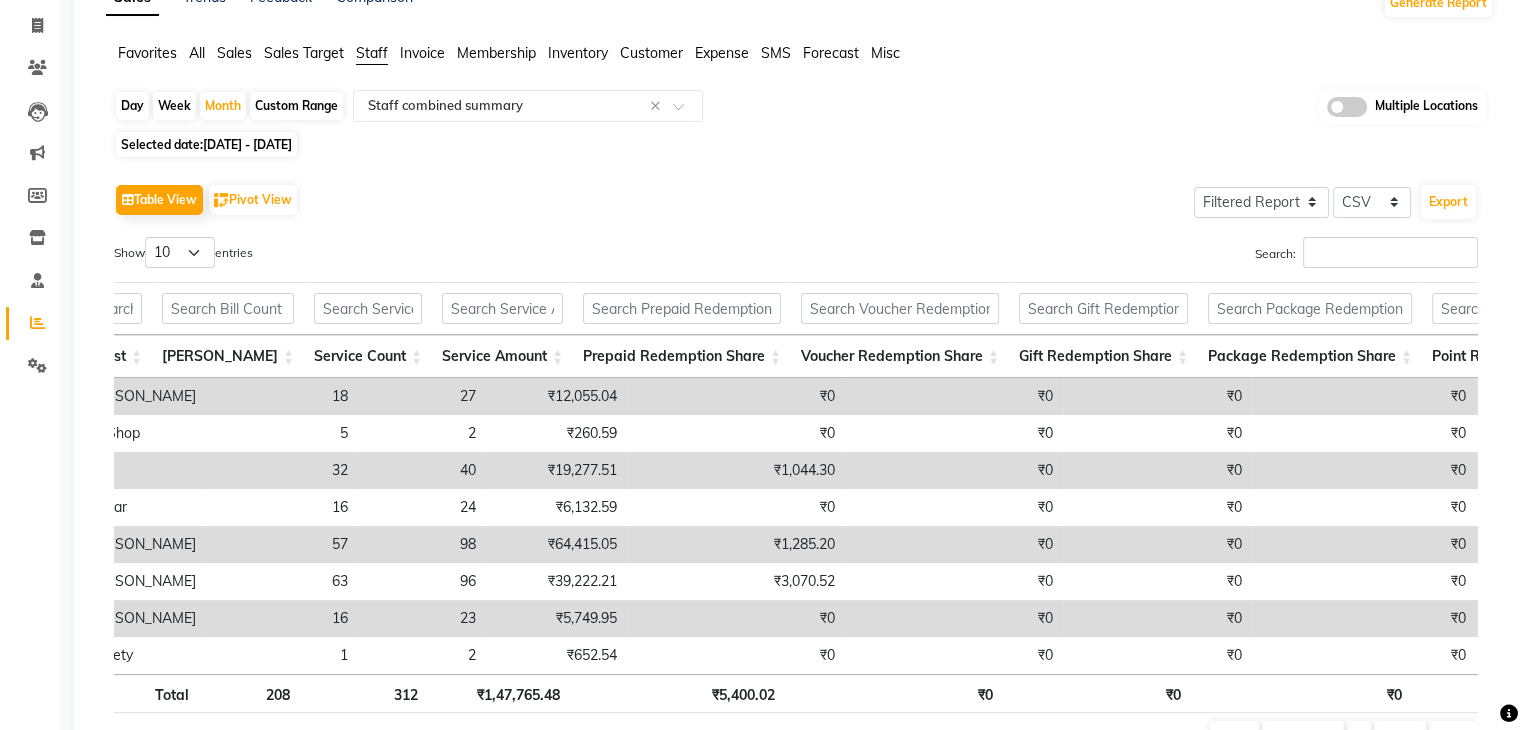 scroll, scrollTop: 0, scrollLeft: 76, axis: horizontal 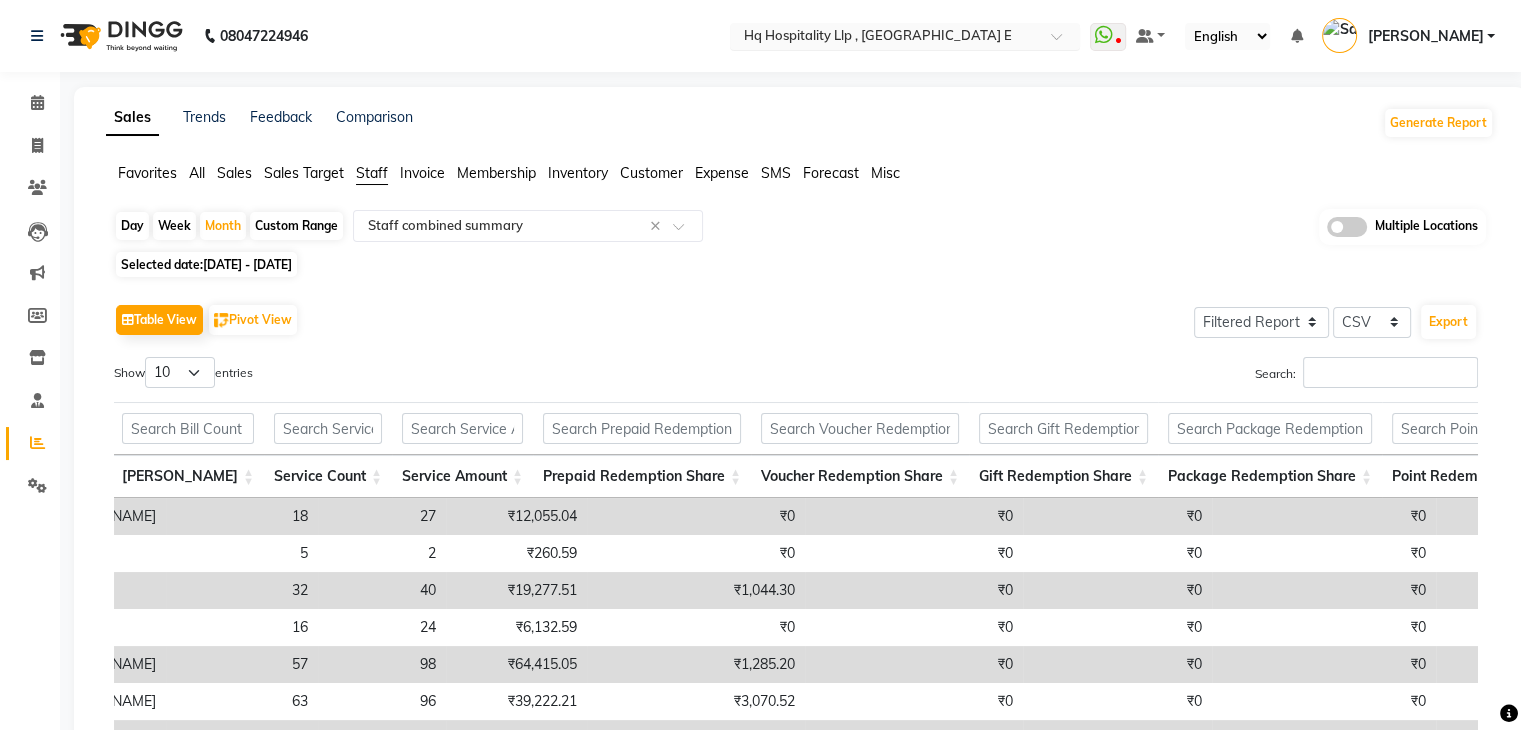 click on "08047224946 Select Location × Hq Hospitality Llp	,  Kandivali E  WhatsApp Status  ✕ Status:  Disconnected Most Recent Message: 28-06-2025     09:14 PM Recent Service Activity: 28-06-2025     09:14 PM  08047224946 Whatsapp Settings Default Panel My Panel English ENGLISH Español العربية मराठी हिंदी ગુજરાતી தமிழ் 中文 Notifications nothing to show Sandeep kumar Manage Profile Change Password Sign out  Version:3.14.0" 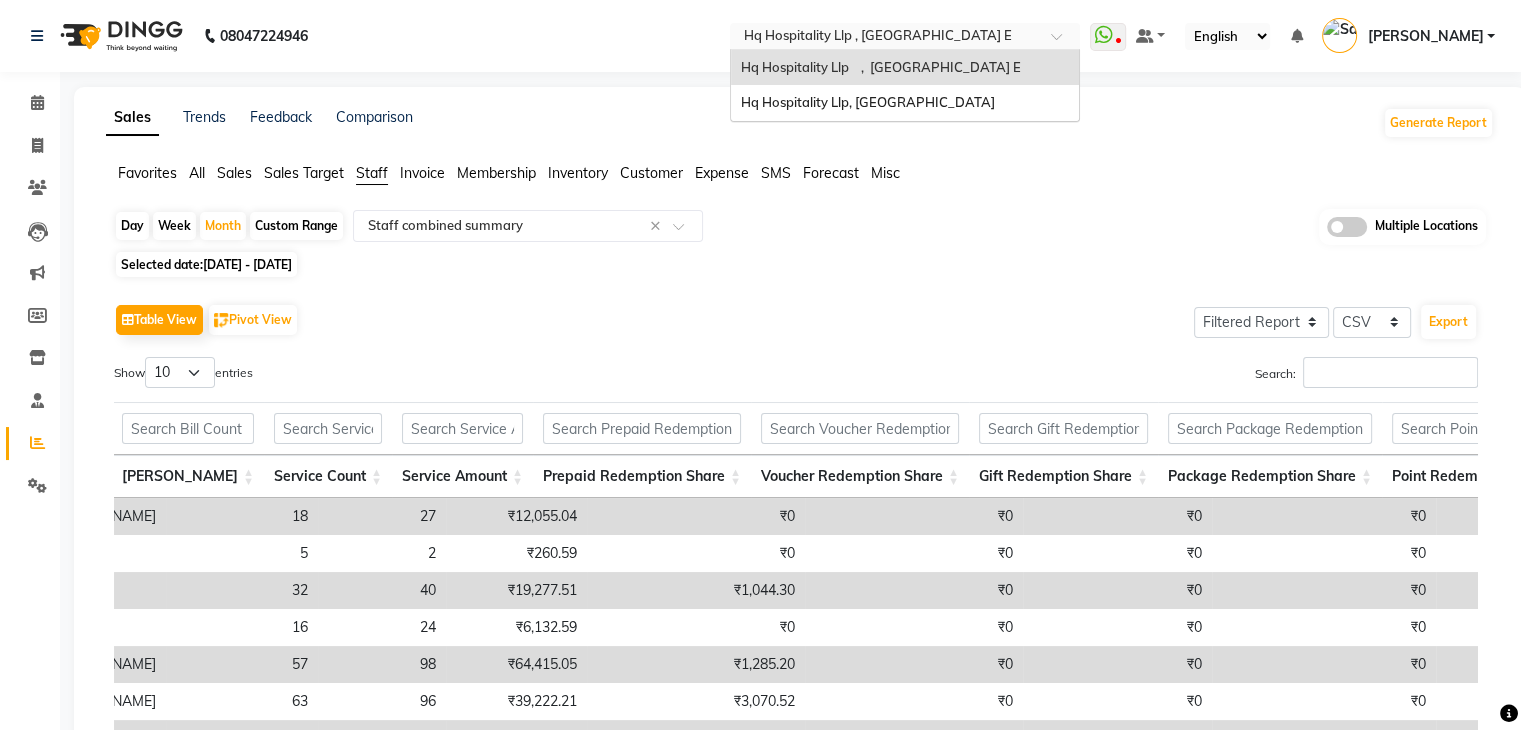 click at bounding box center [885, 38] 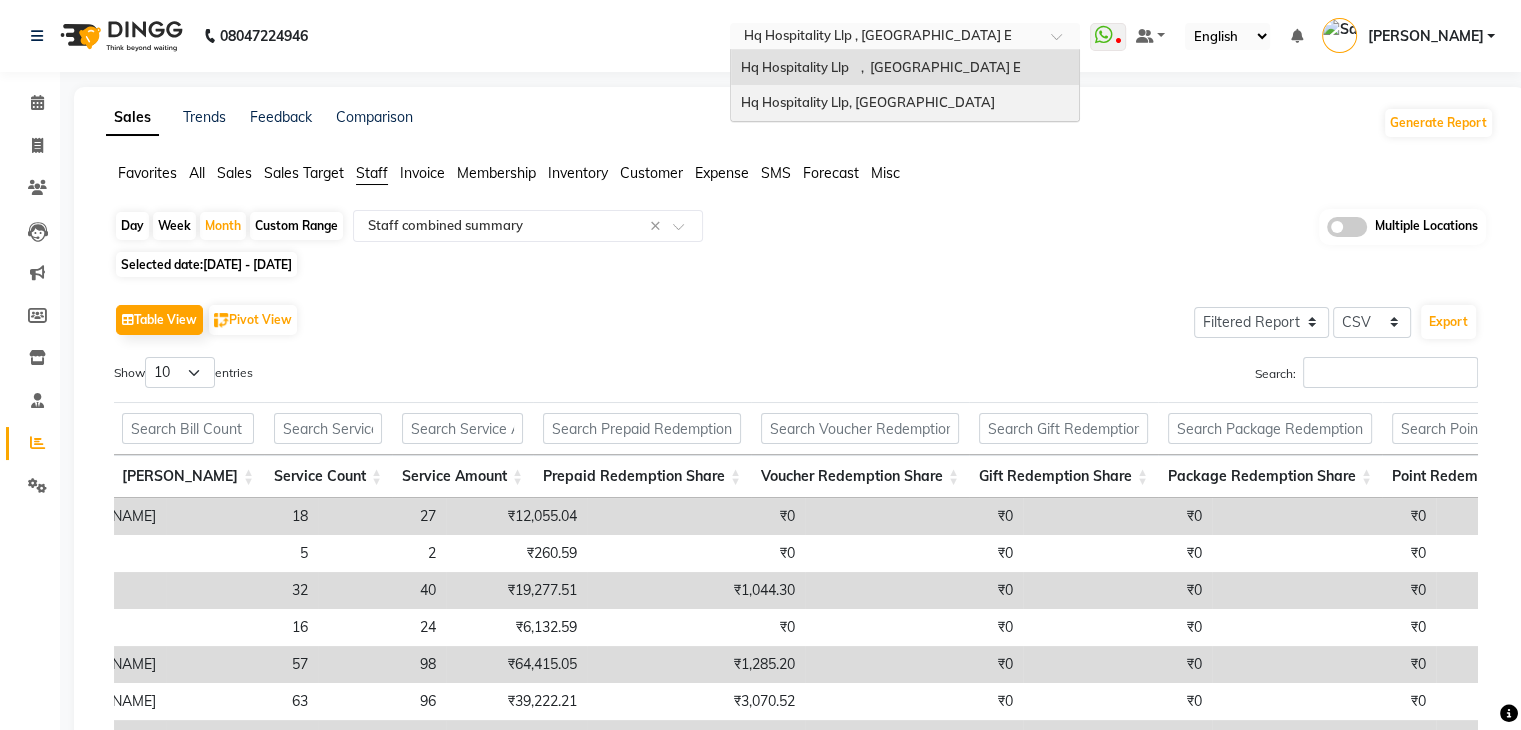click on "Hq Hospitality Llp, Borivali West" at bounding box center (868, 102) 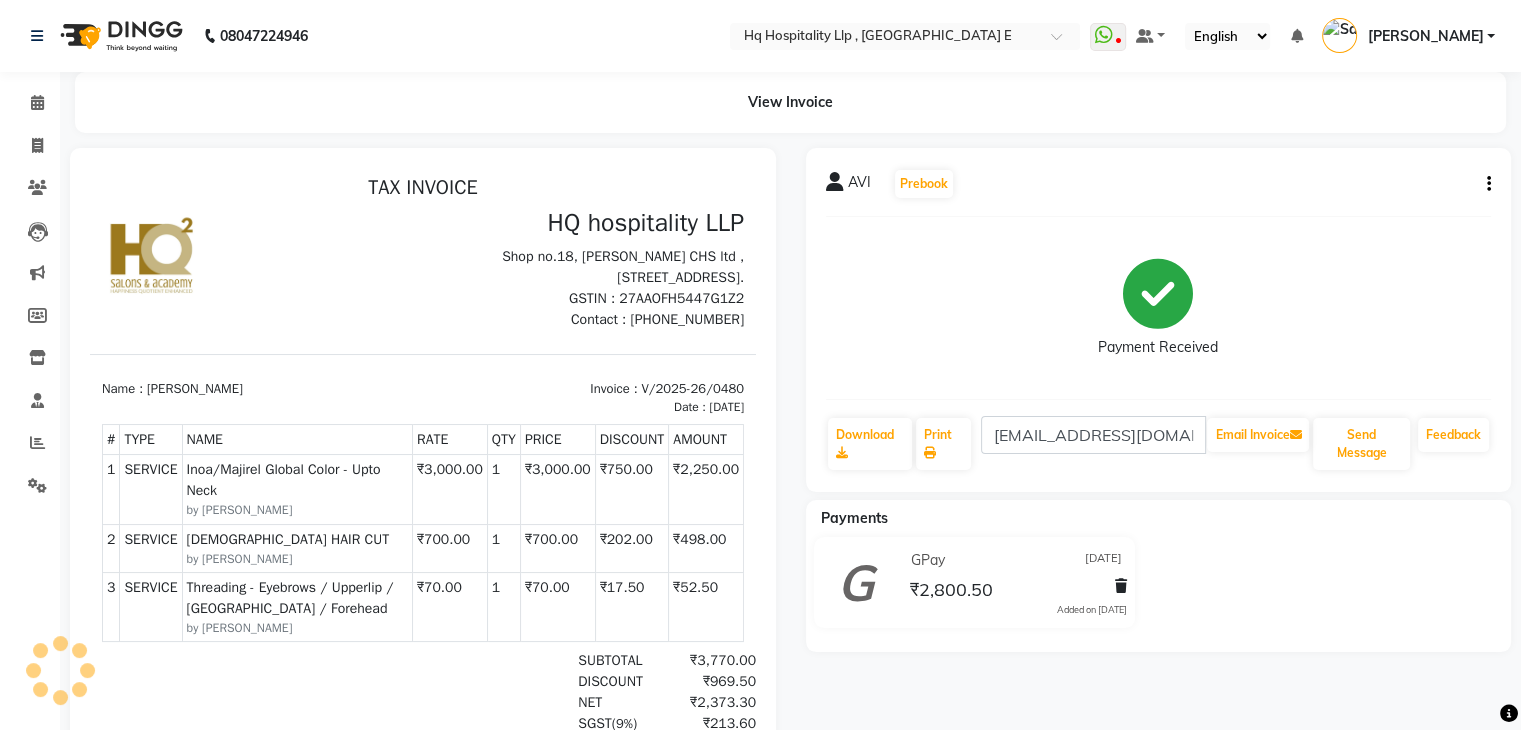 scroll, scrollTop: 0, scrollLeft: 0, axis: both 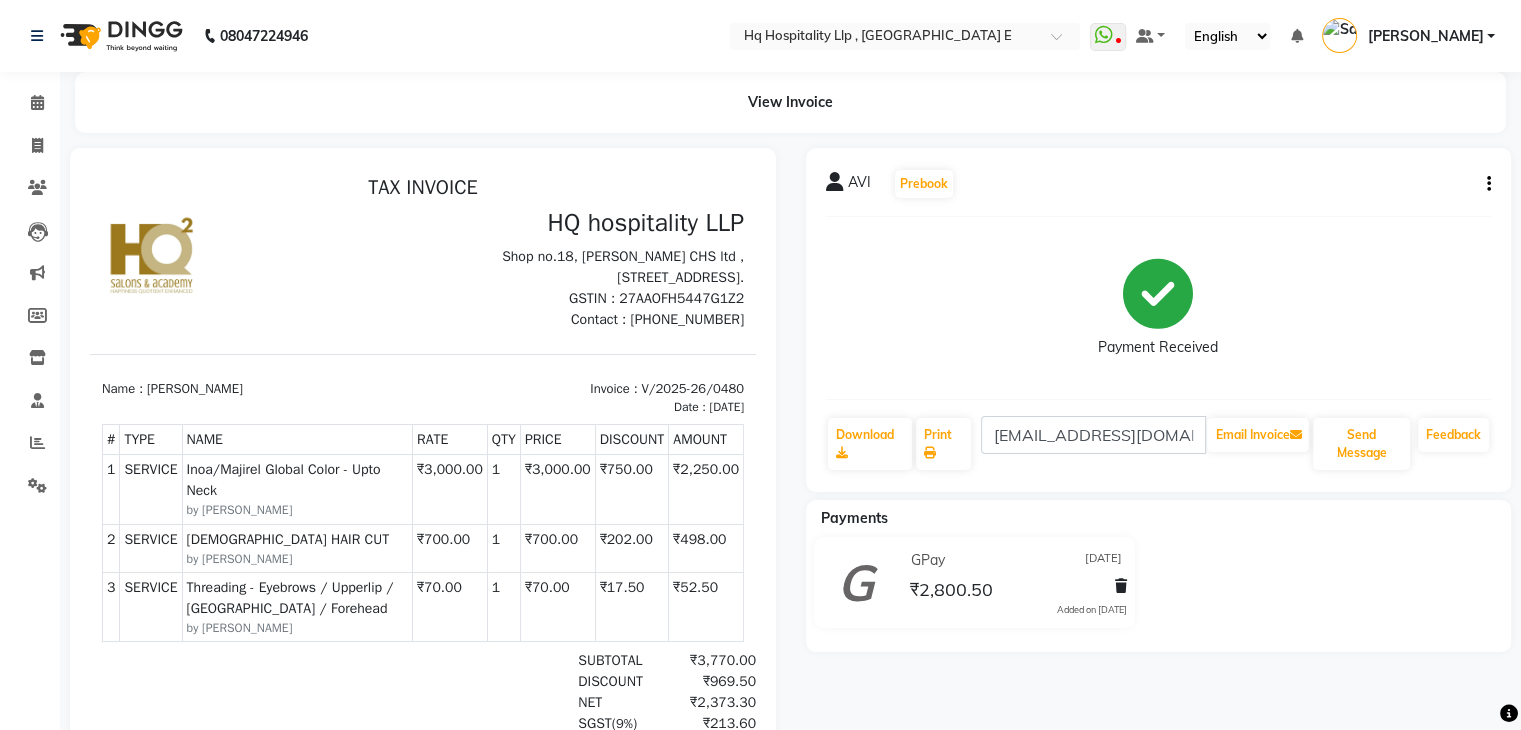 click 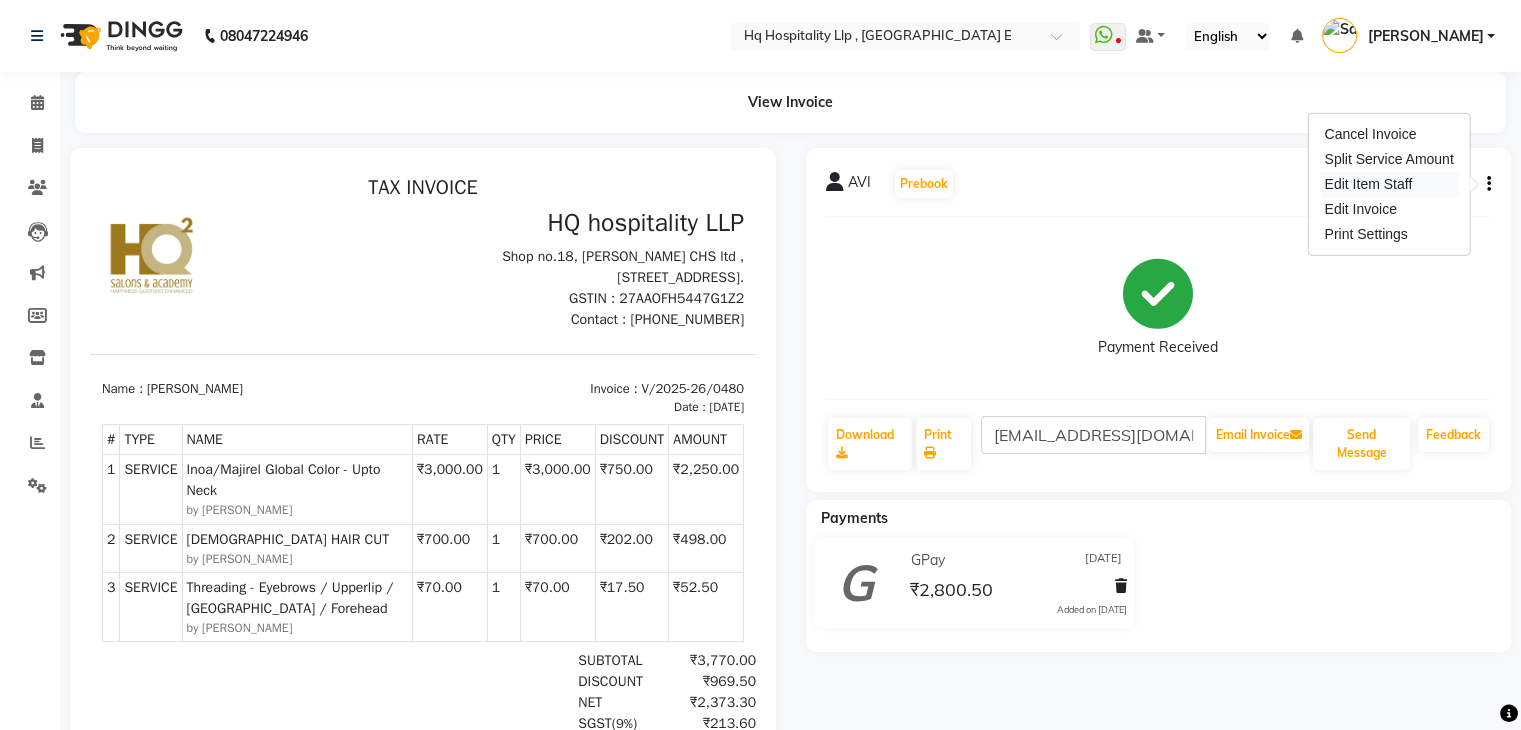 click on "Edit Item Staff" at bounding box center (1388, 184) 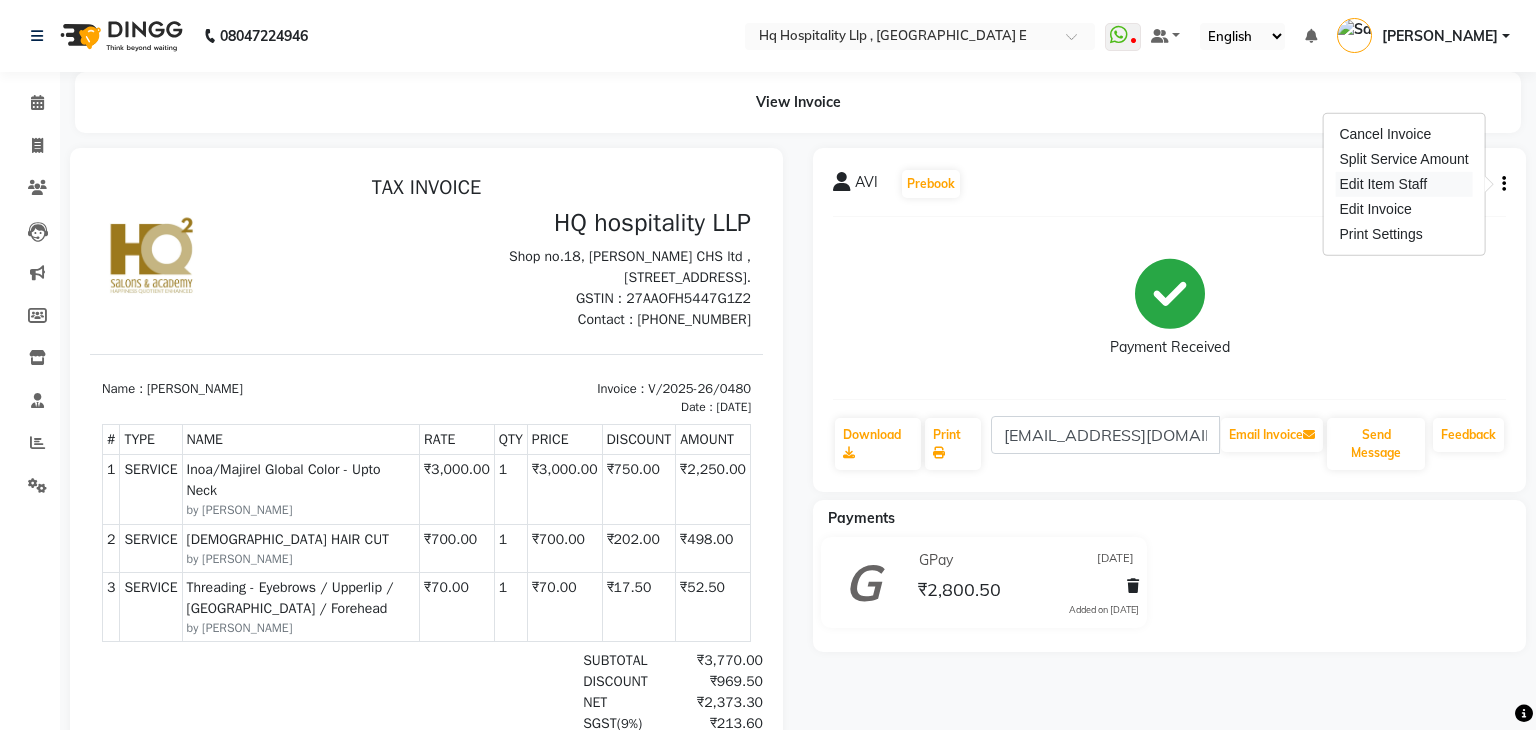 select on "36126" 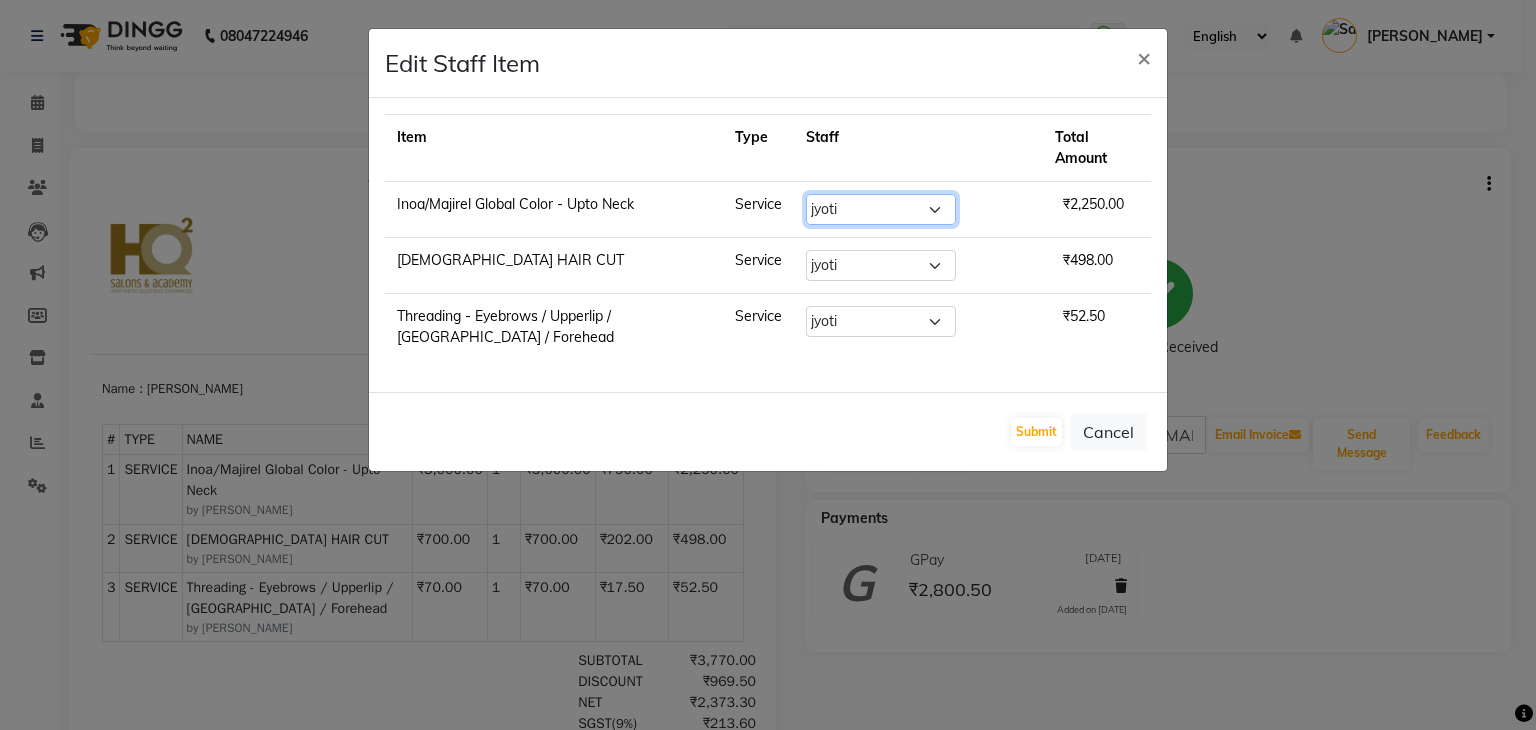 click on "Select  Aashiq Ali   Azeem Khan   DIPALI   Farhan   HQ SHOP   jyoti   Mohd. Shamshad   Omkar   Rani Choudhary   Reshma Mustari   Sapana   shahbad   Swaroop   Thakur Village HQ2" 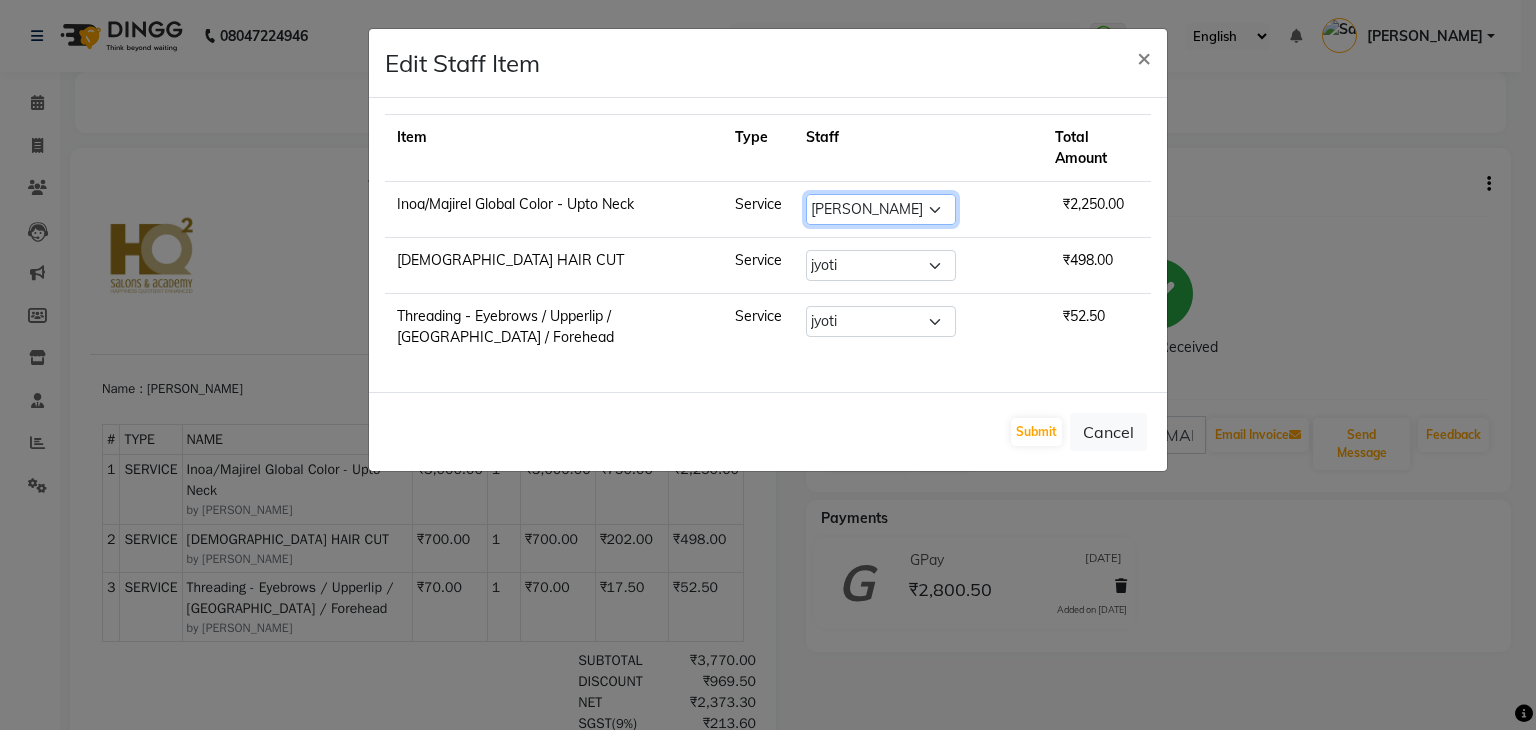 click on "Select  Aashiq Ali   Azeem Khan   DIPALI   Farhan   HQ SHOP   jyoti   Mohd. Shamshad   Omkar   Rani Choudhary   Reshma Mustari   Sapana   shahbad   Swaroop   Thakur Village HQ2" 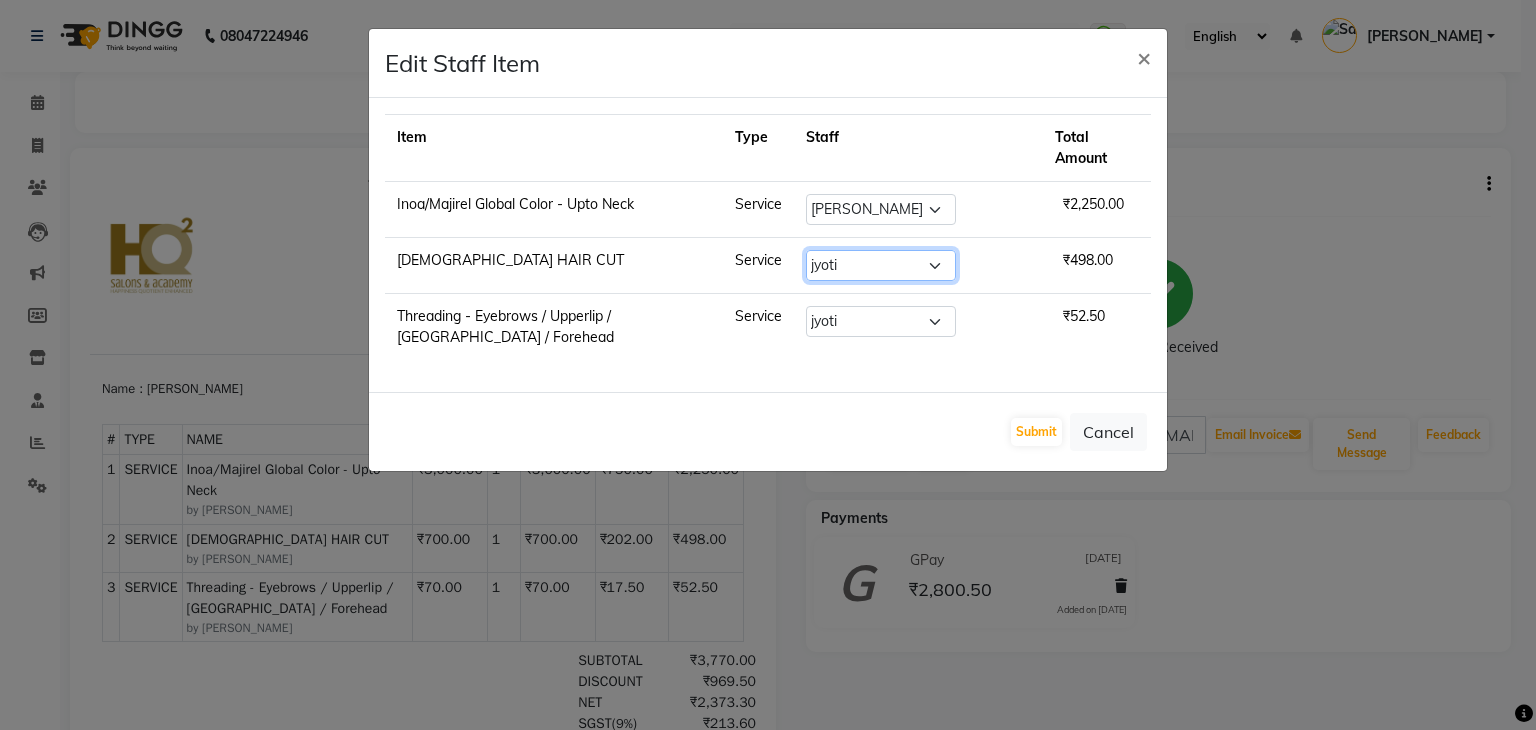click on "Select  Aashiq Ali   Azeem Khan   DIPALI   Farhan   HQ SHOP   jyoti   Mohd. Shamshad   Omkar   Rani Choudhary   Reshma Mustari   Sapana   shahbad   Swaroop   Thakur Village HQ2" 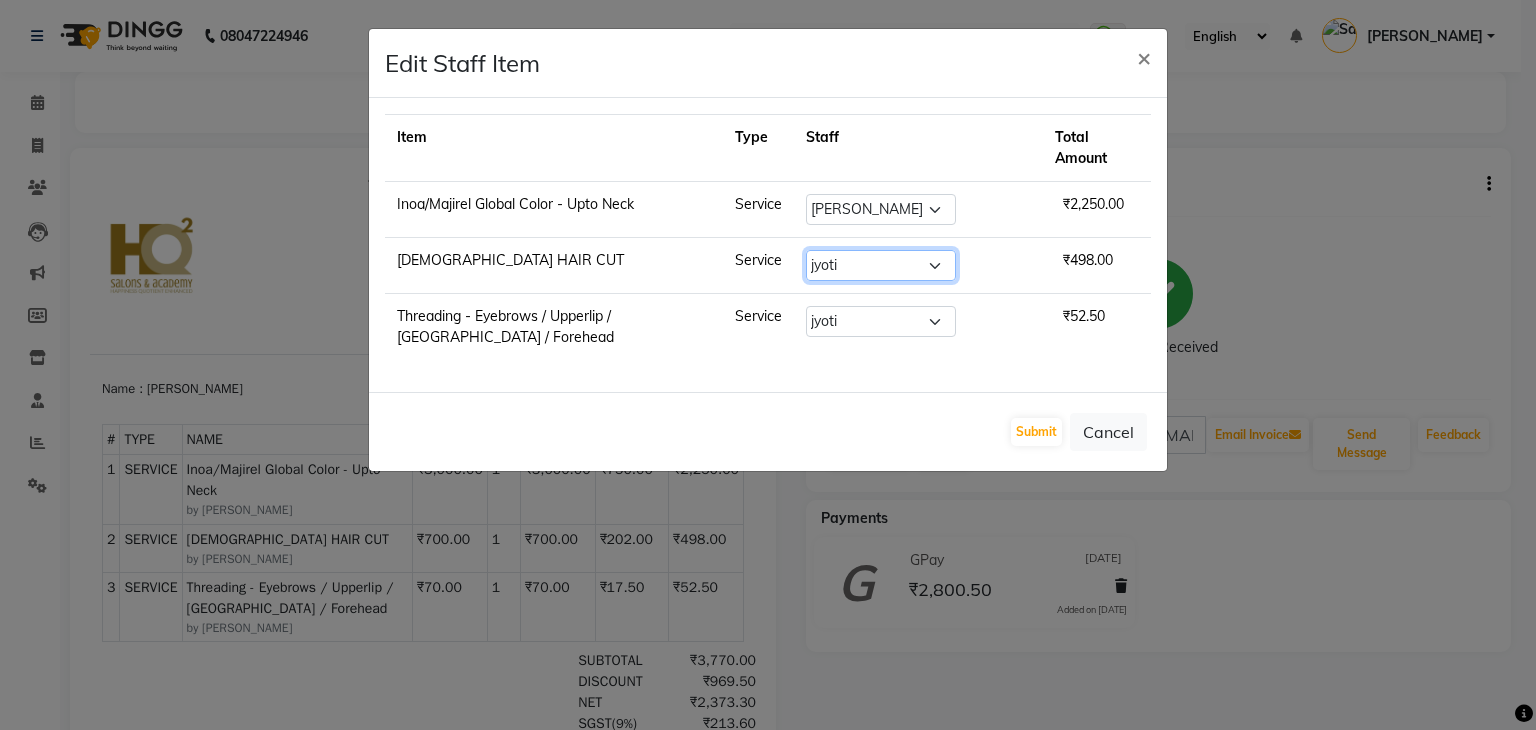 select on "75546" 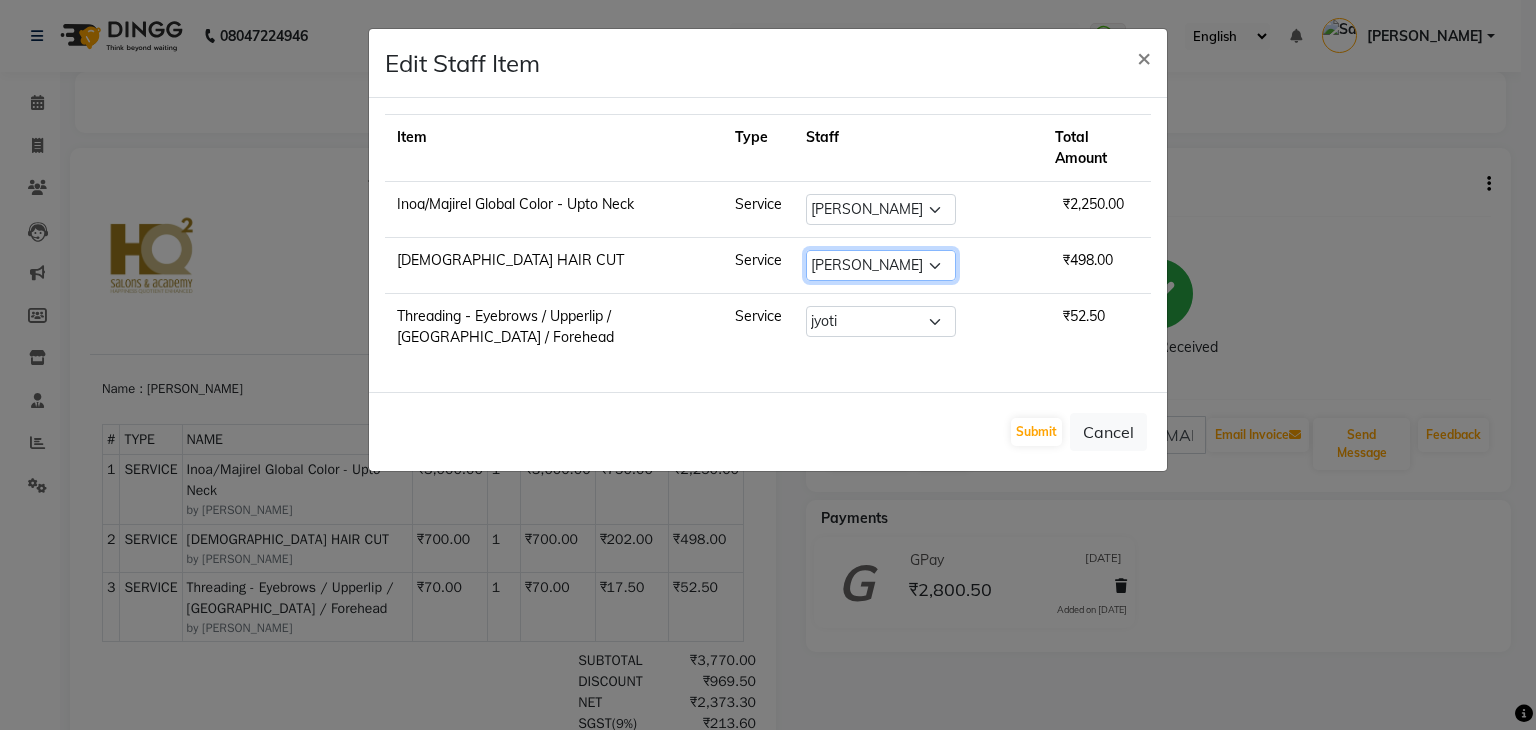 click on "Select  Aashiq Ali   Azeem Khan   DIPALI   Farhan   HQ SHOP   jyoti   Mohd. Shamshad   Omkar   Rani Choudhary   Reshma Mustari   Sapana   shahbad   Swaroop   Thakur Village HQ2" 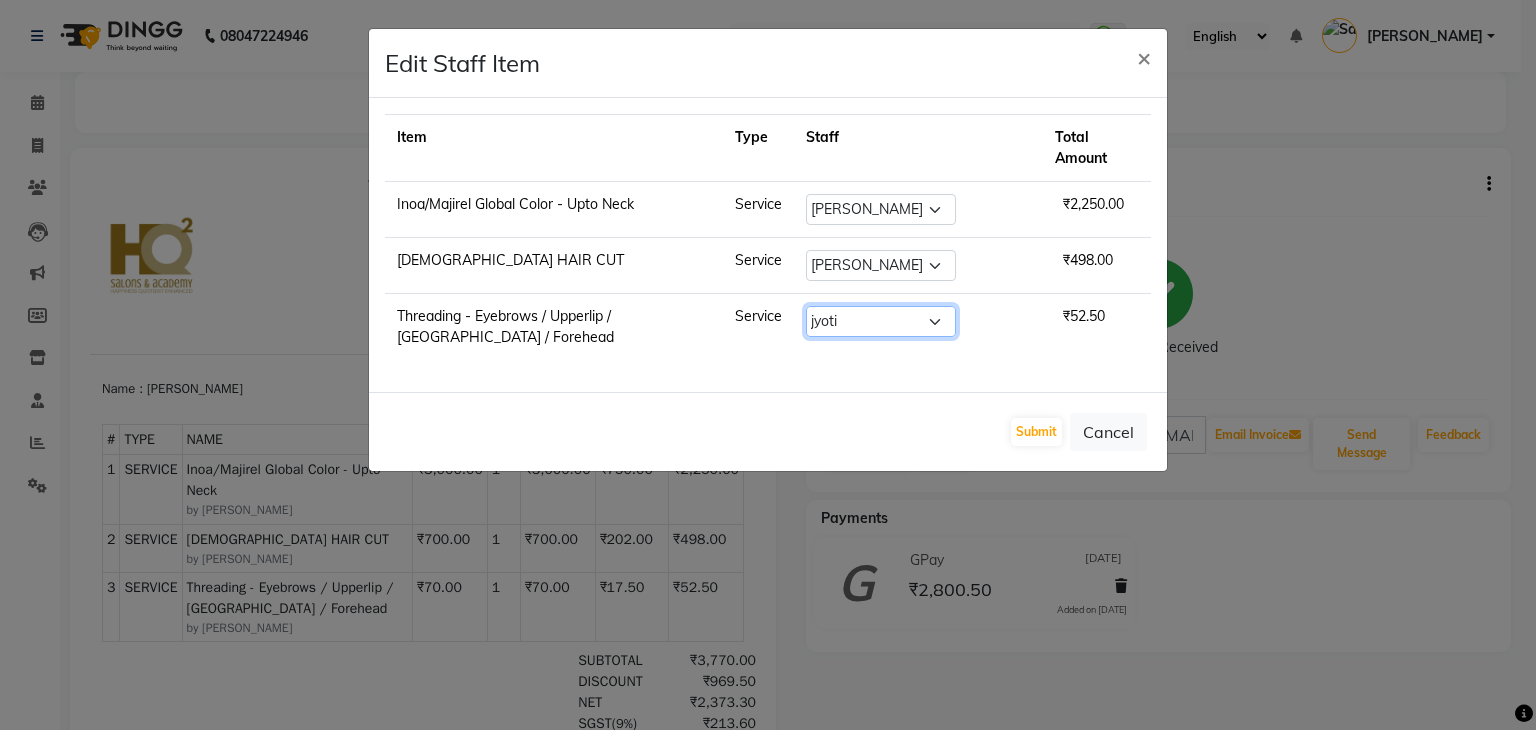 click on "Select  Aashiq Ali   Azeem Khan   DIPALI   Farhan   HQ SHOP   jyoti   Mohd. Shamshad   Omkar   Rani Choudhary   Reshma Mustari   Sapana   shahbad   Swaroop   Thakur Village HQ2" 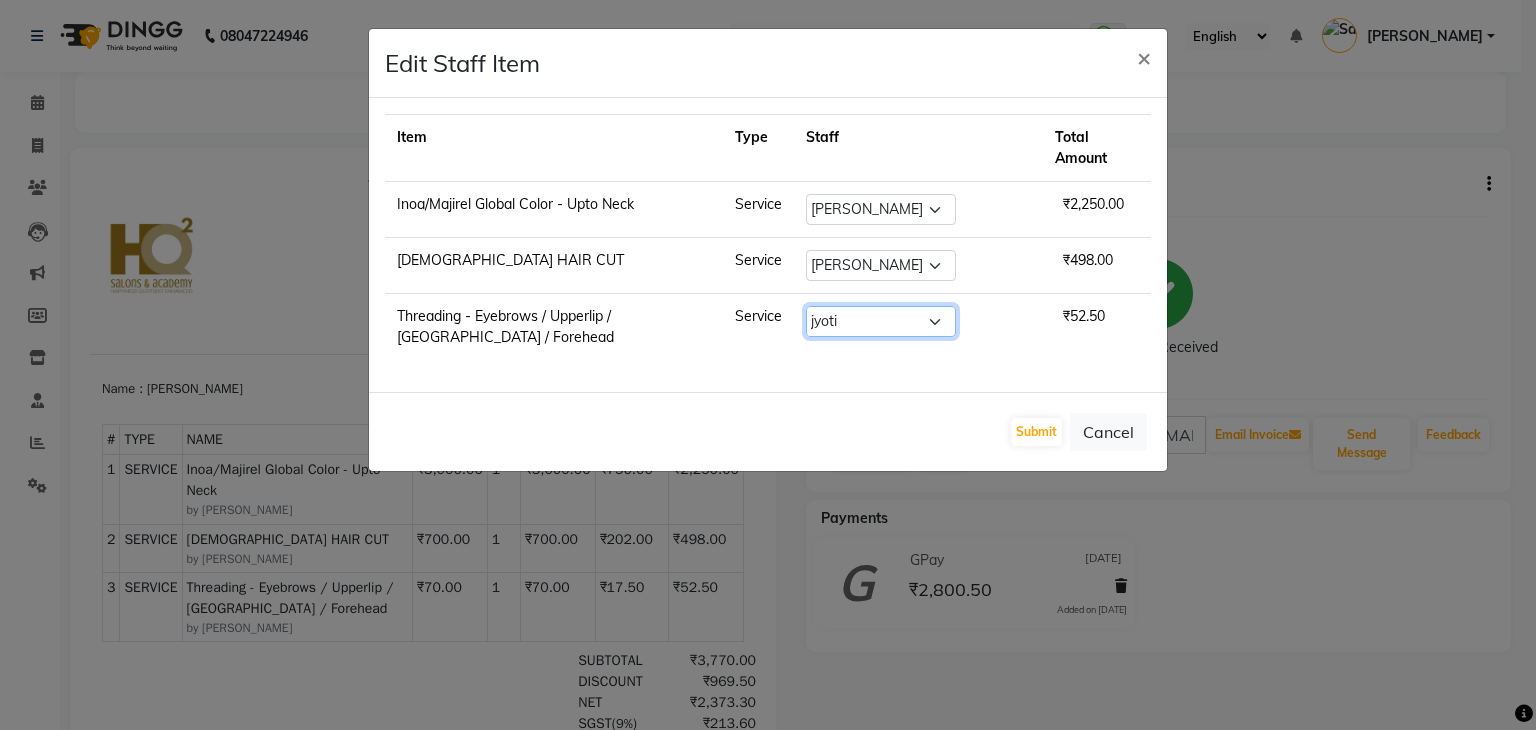 select on "75546" 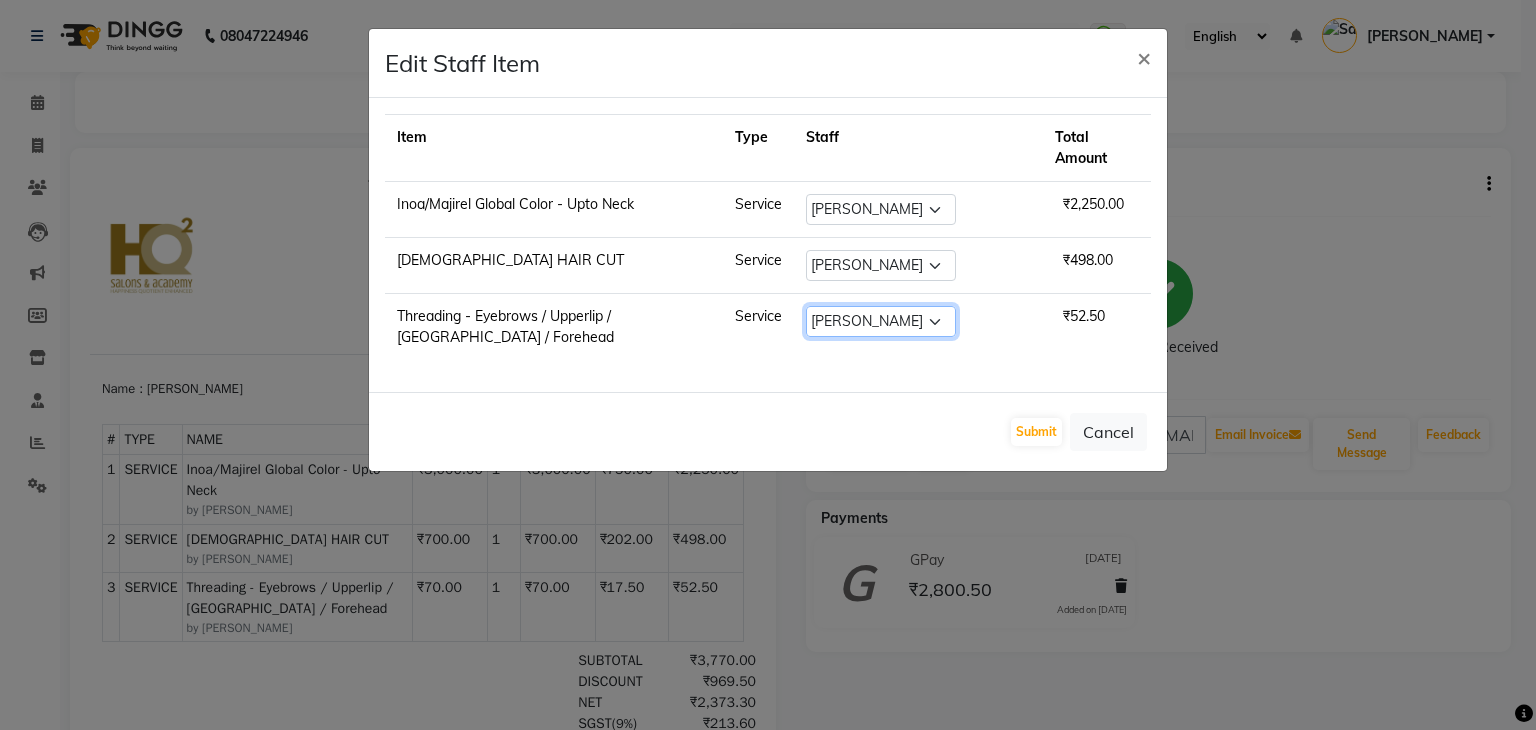 click on "Select  Aashiq Ali   Azeem Khan   DIPALI   Farhan   HQ SHOP   jyoti   Mohd. Shamshad   Omkar   Rani Choudhary   Reshma Mustari   Sapana   shahbad   Swaroop   Thakur Village HQ2" 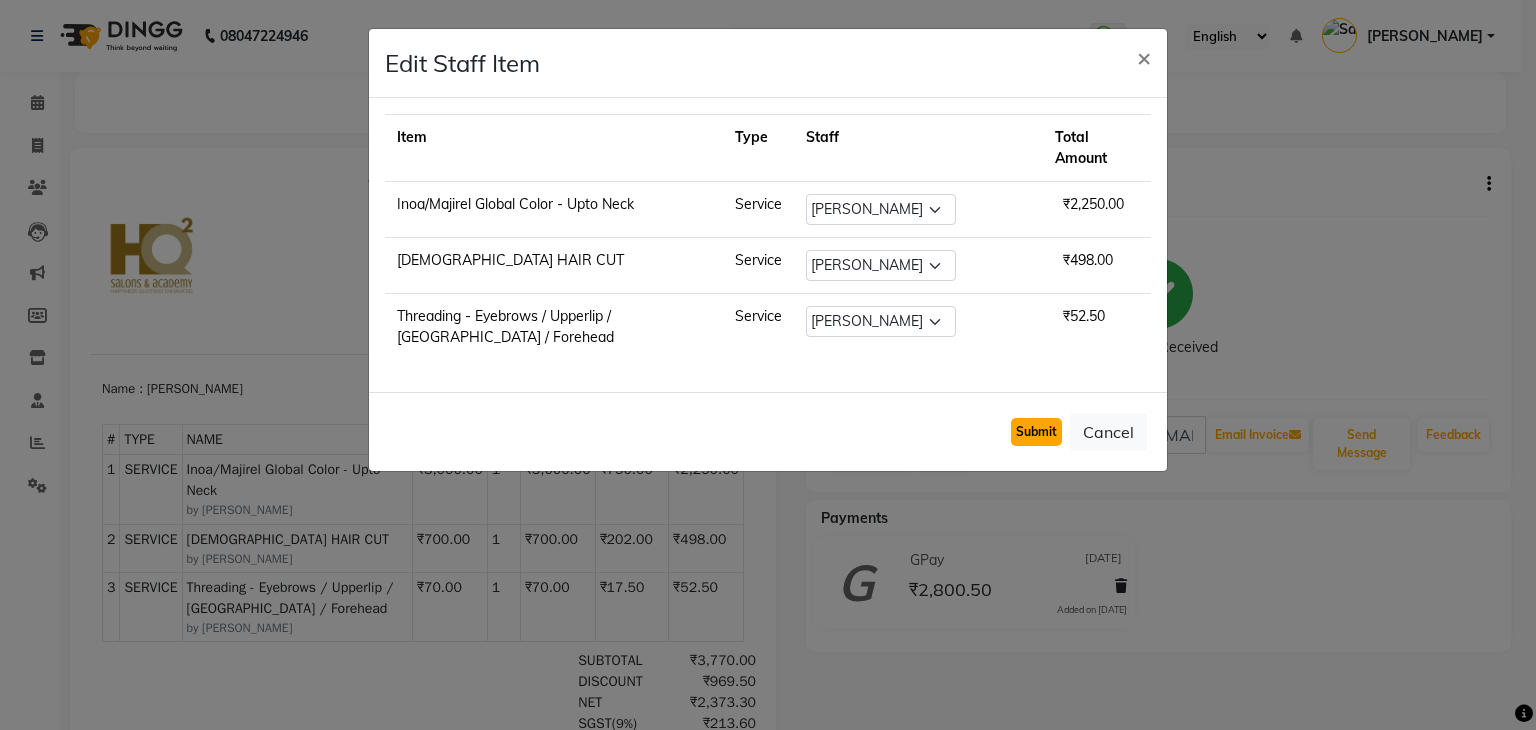click on "Submit" 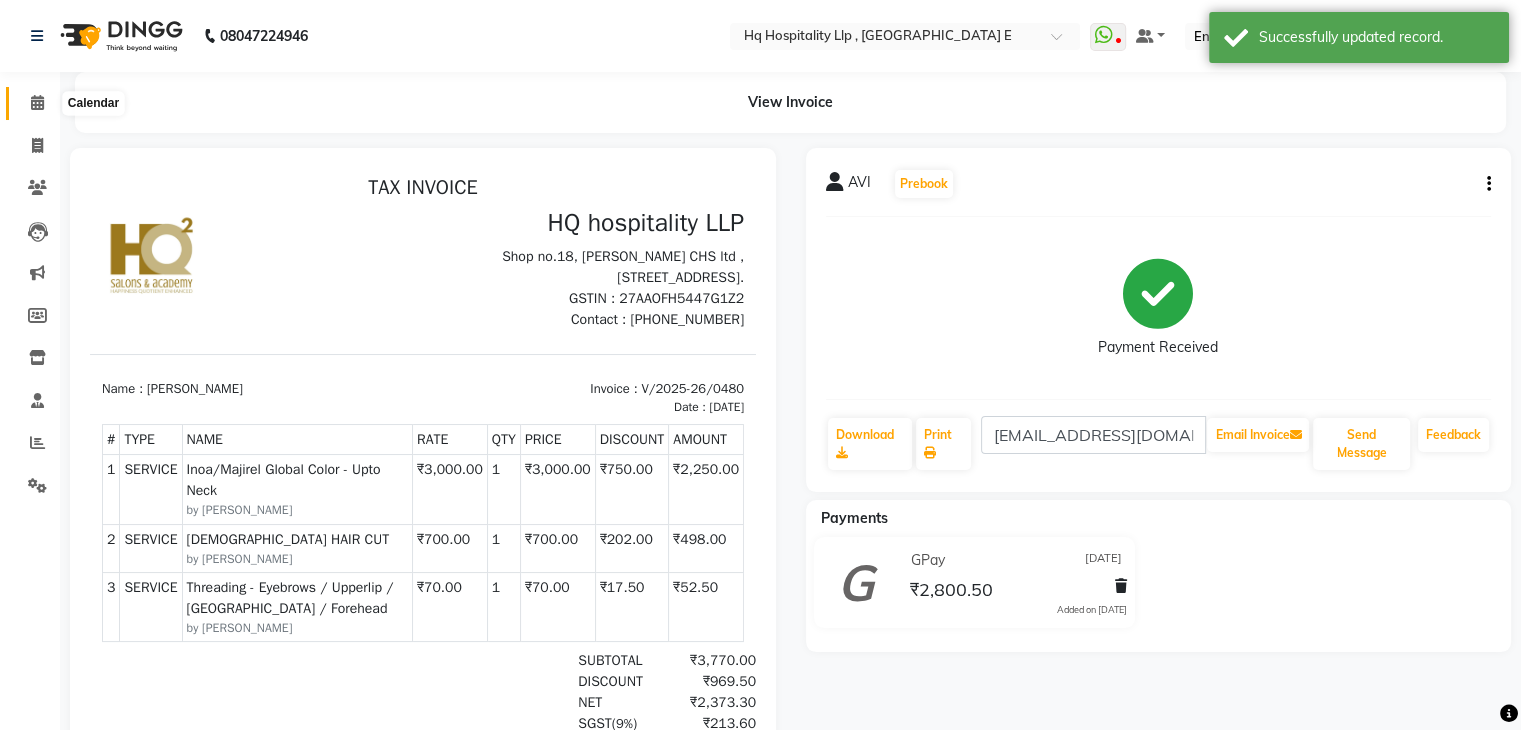 click 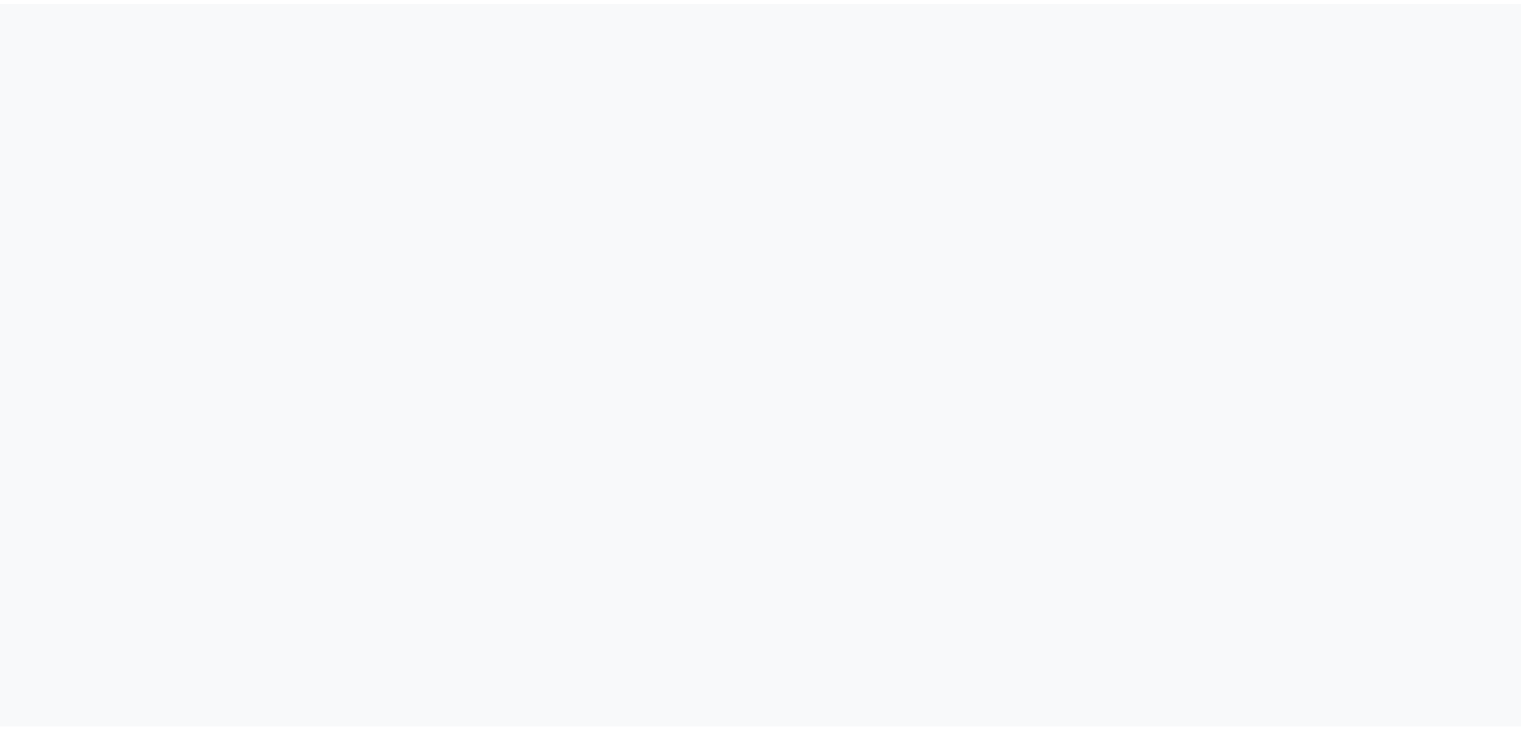 scroll, scrollTop: 0, scrollLeft: 0, axis: both 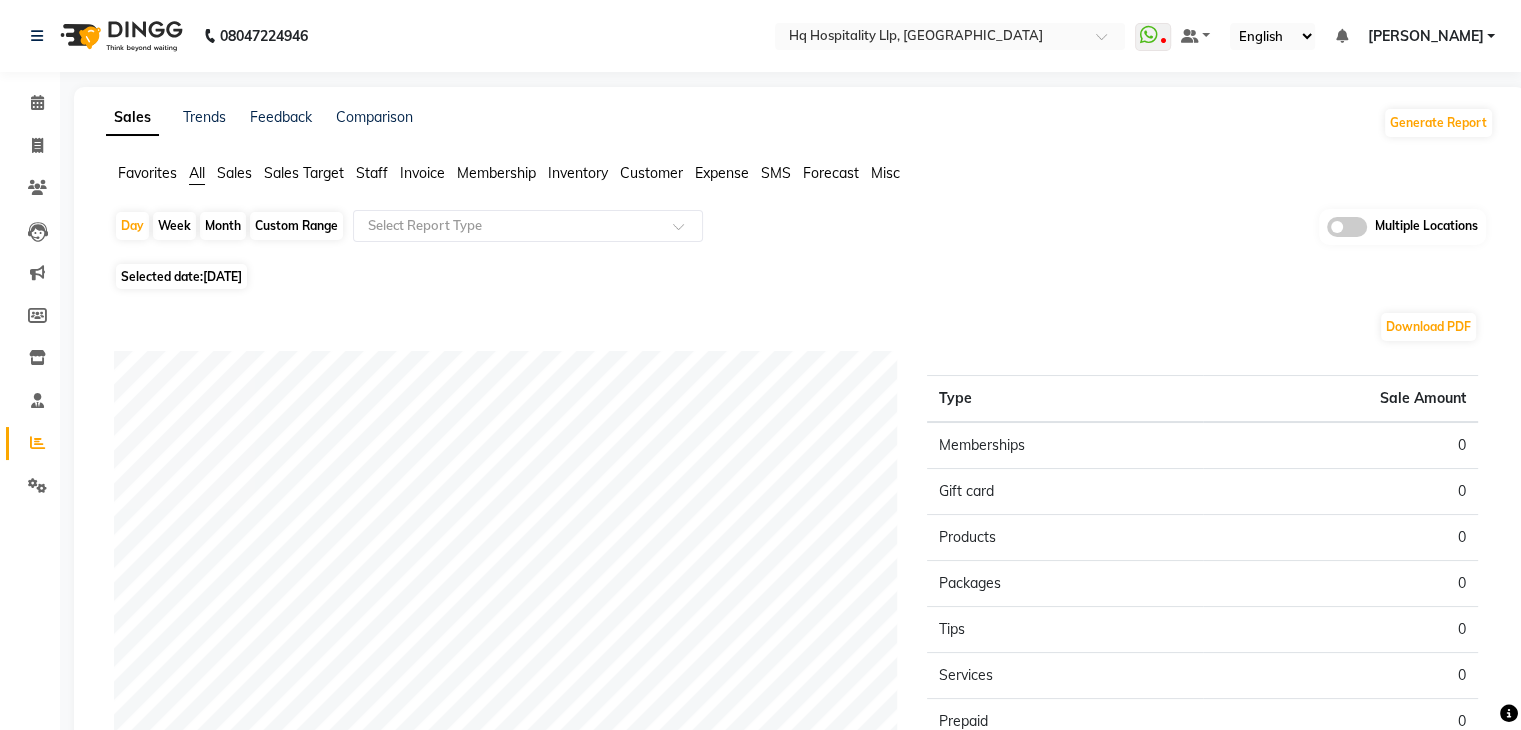 click on "Sales Target" 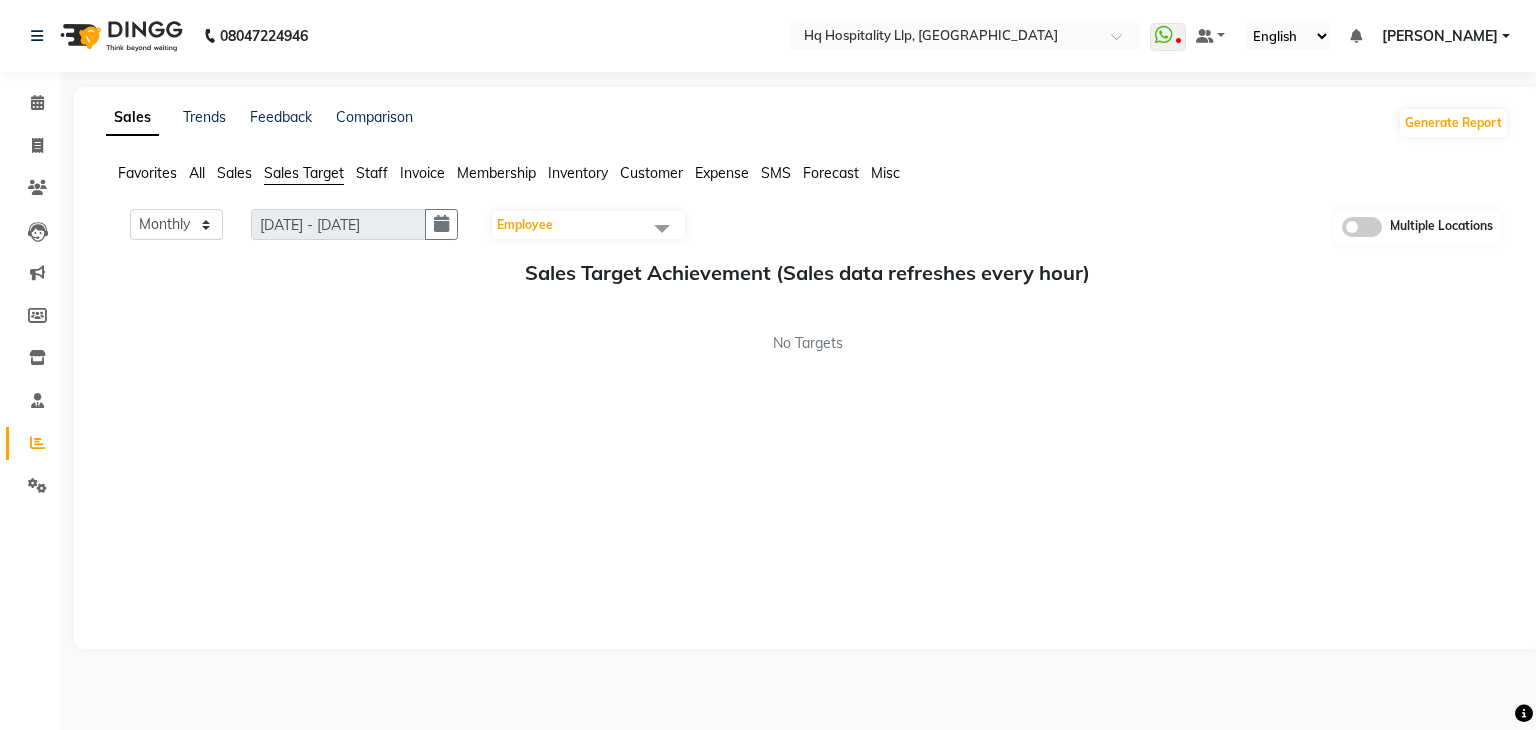 click on "Staff" 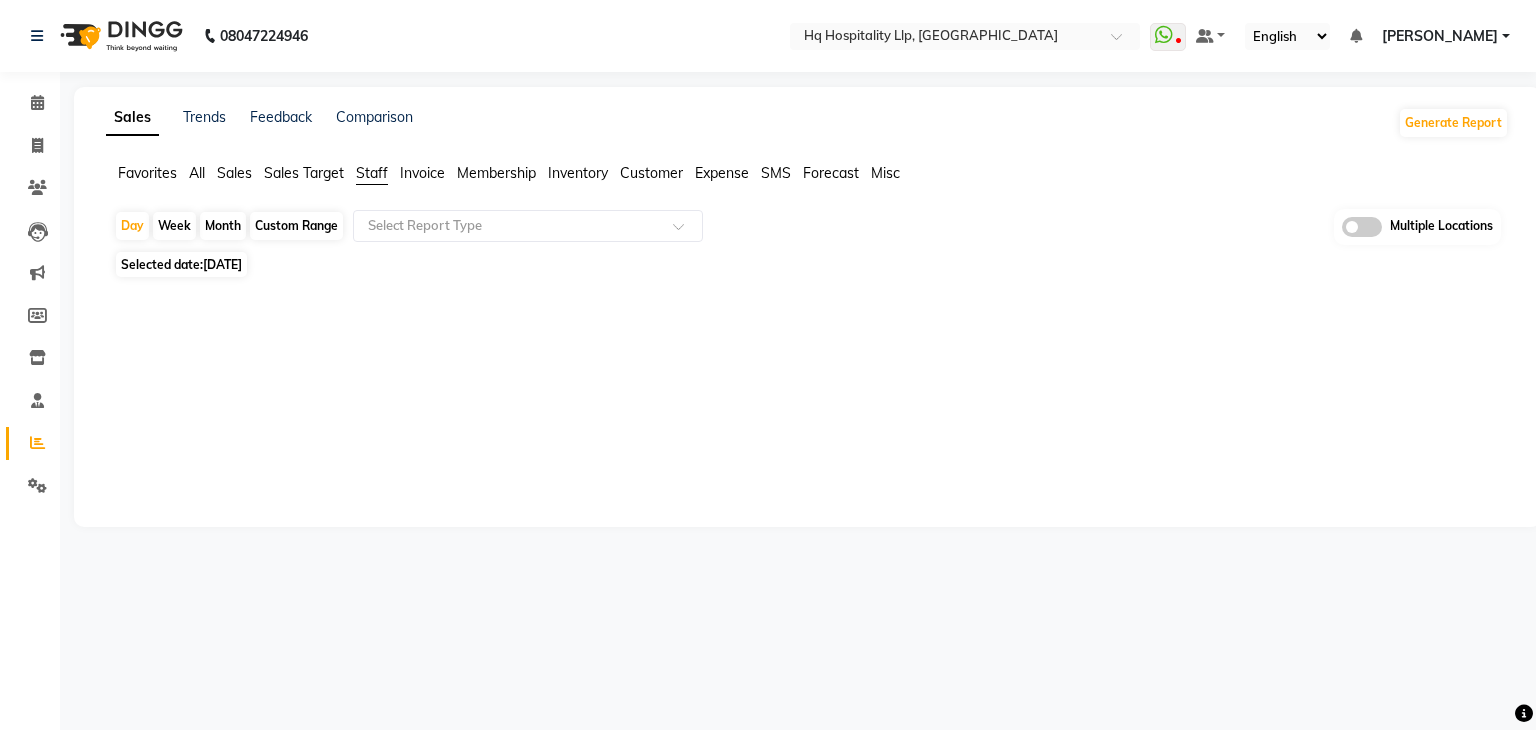 click on "Favorites All Sales Sales Target Staff Invoice Membership Inventory Customer Expense SMS Forecast Misc  Day   Week   Month   Custom Range  Select Report Type Multiple Locations Selected date:  01-07-2025  ★ Mark as Favorite  Choose how you'd like to save "" report to favorites  Save to Personal Favorites:   Only you can see this report in your favorites tab. Share with Organization:   Everyone in your organization can see this report in their favorites tab.  Save to Favorites" 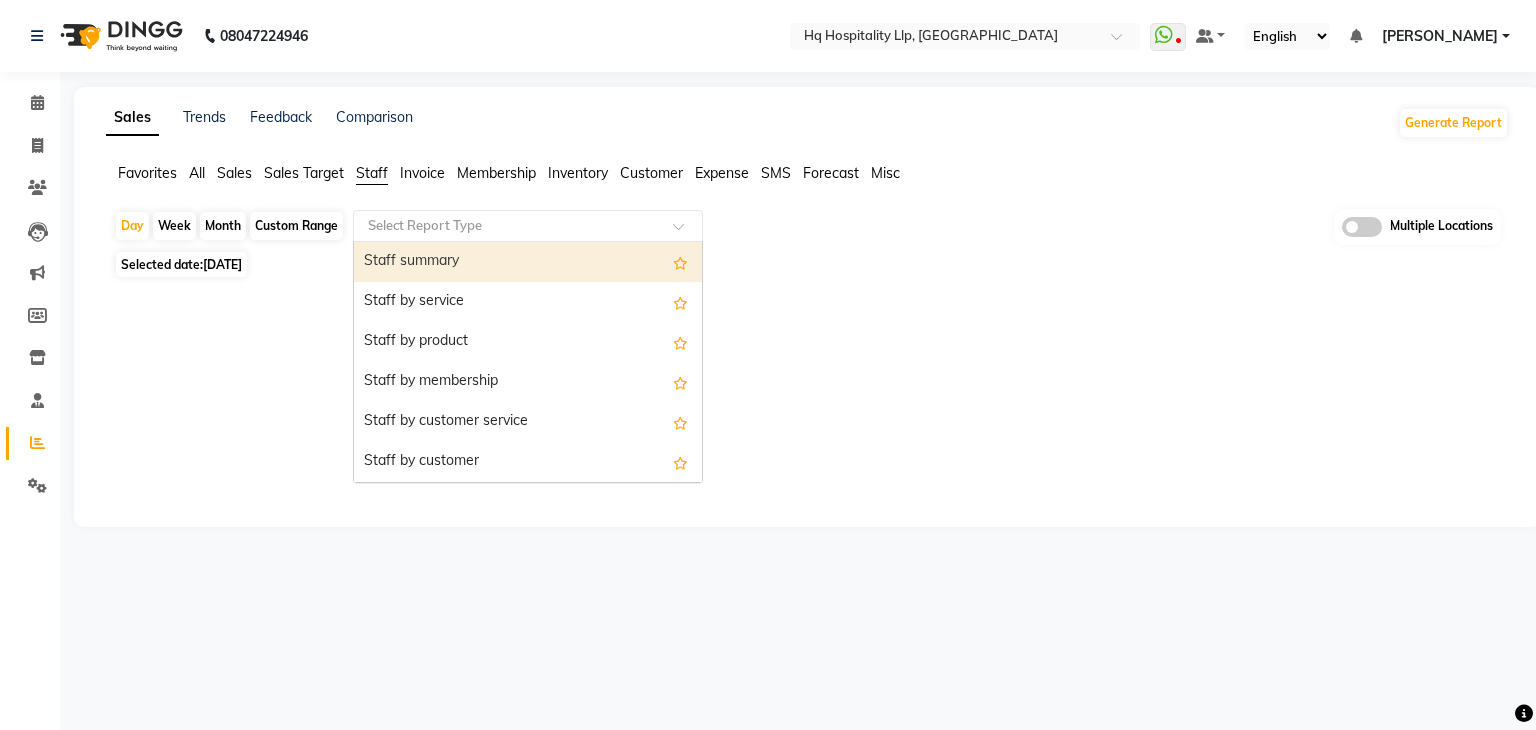 click 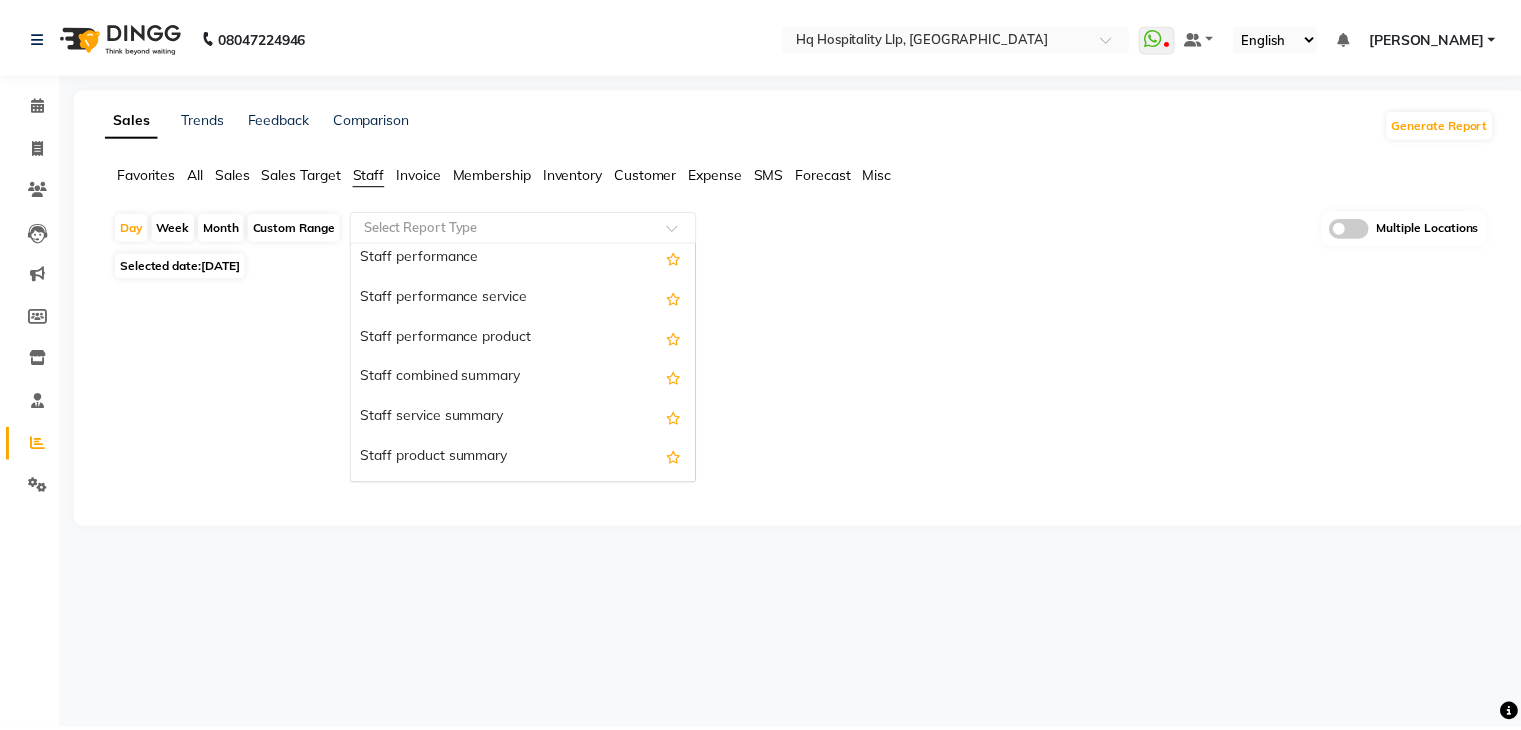 scroll, scrollTop: 360, scrollLeft: 0, axis: vertical 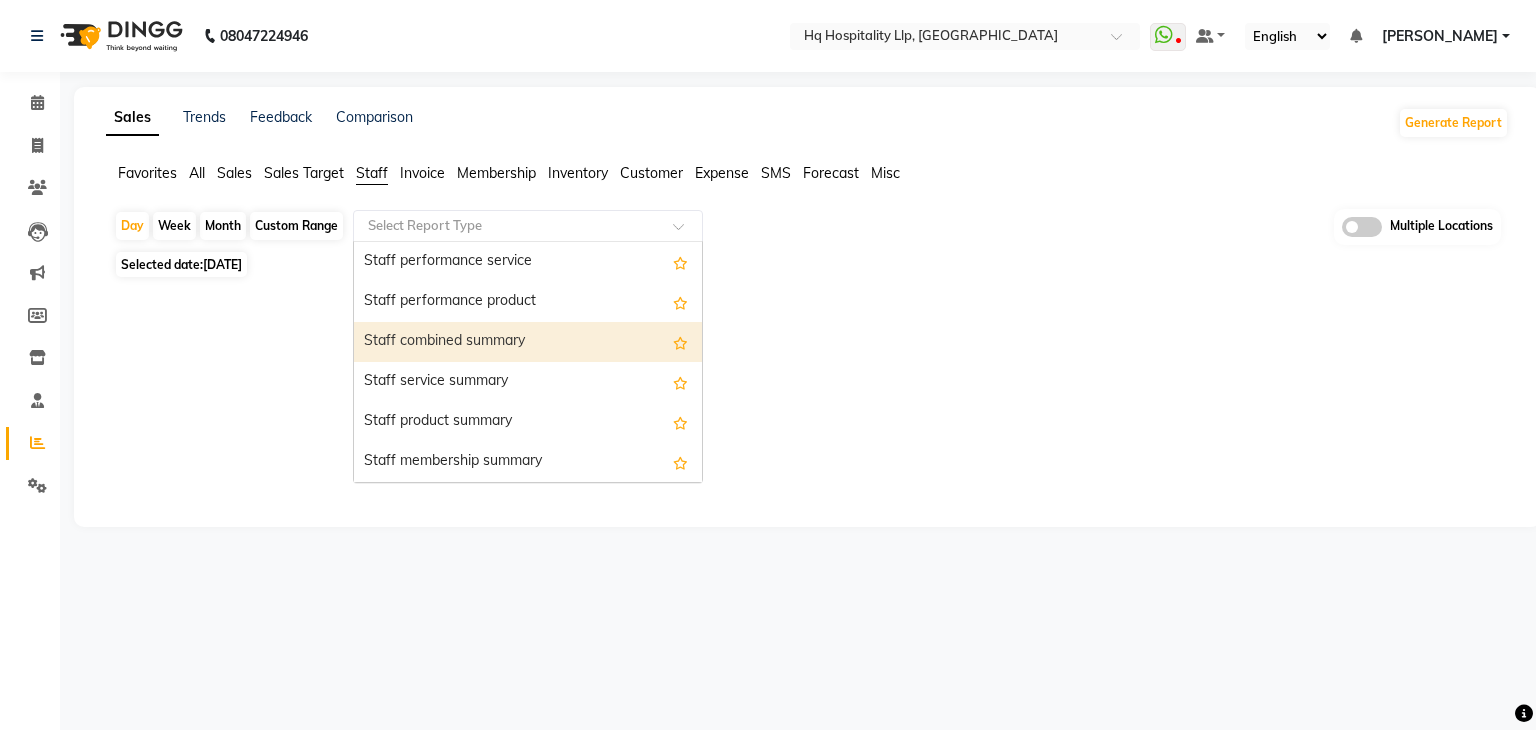 click on "Staff combined summary" at bounding box center [528, 342] 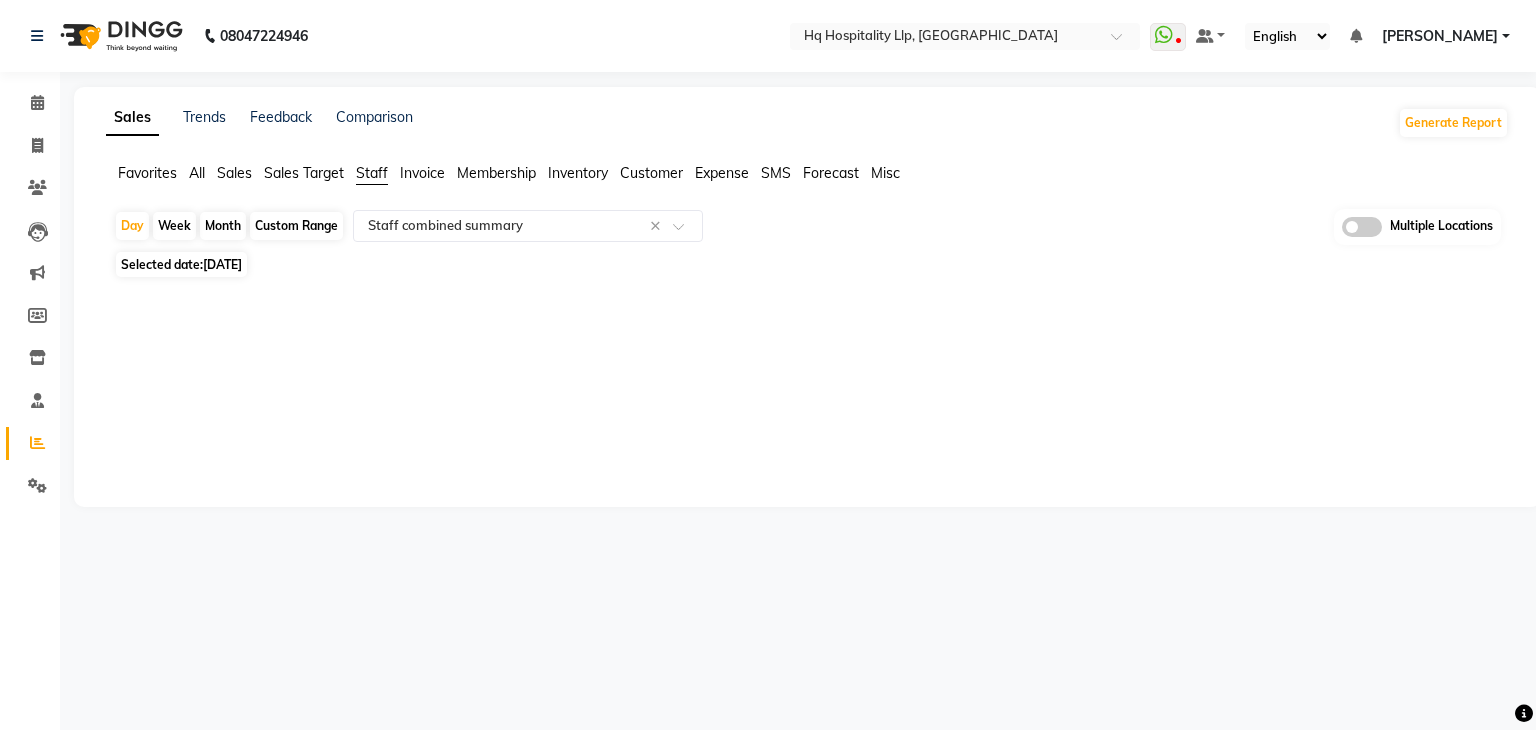 click on "Month" 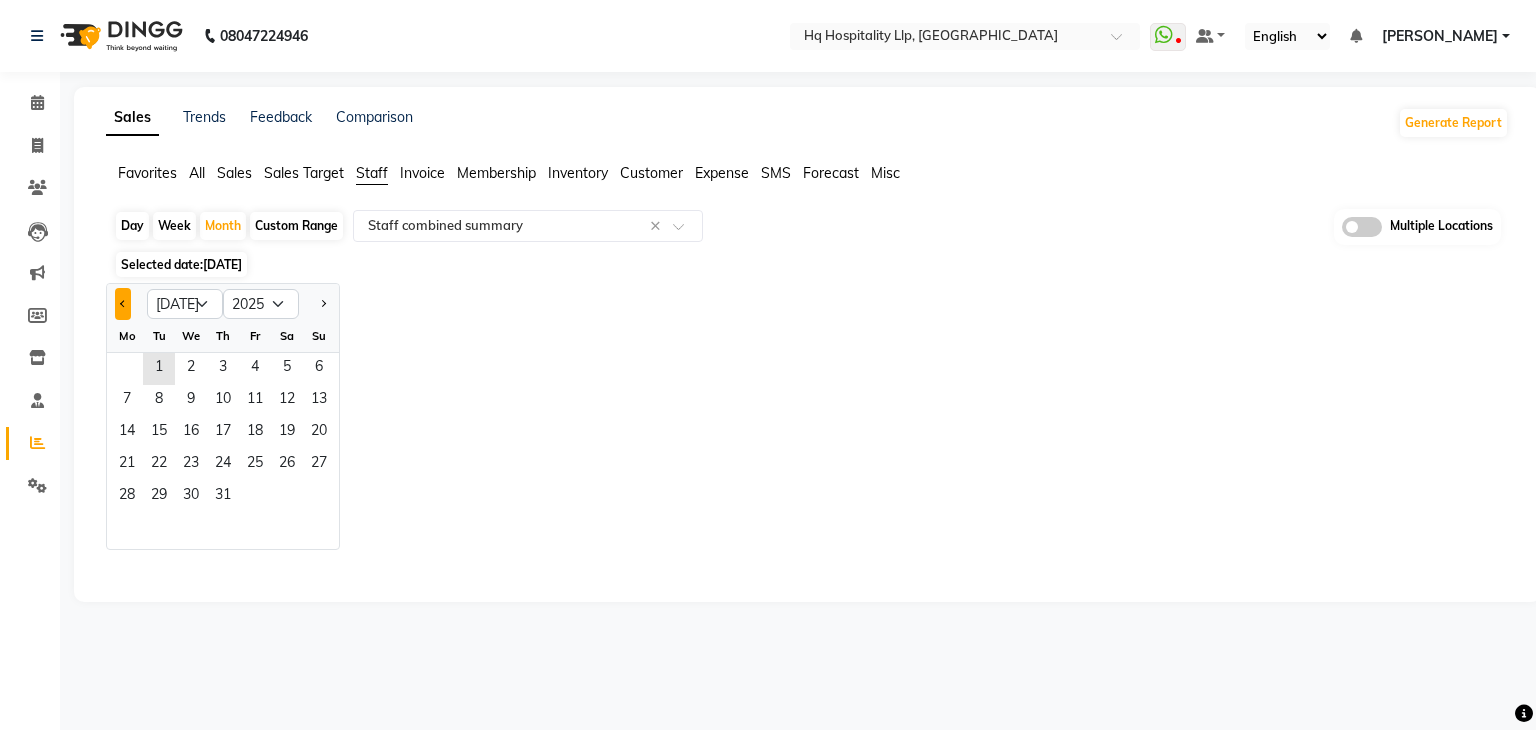 click 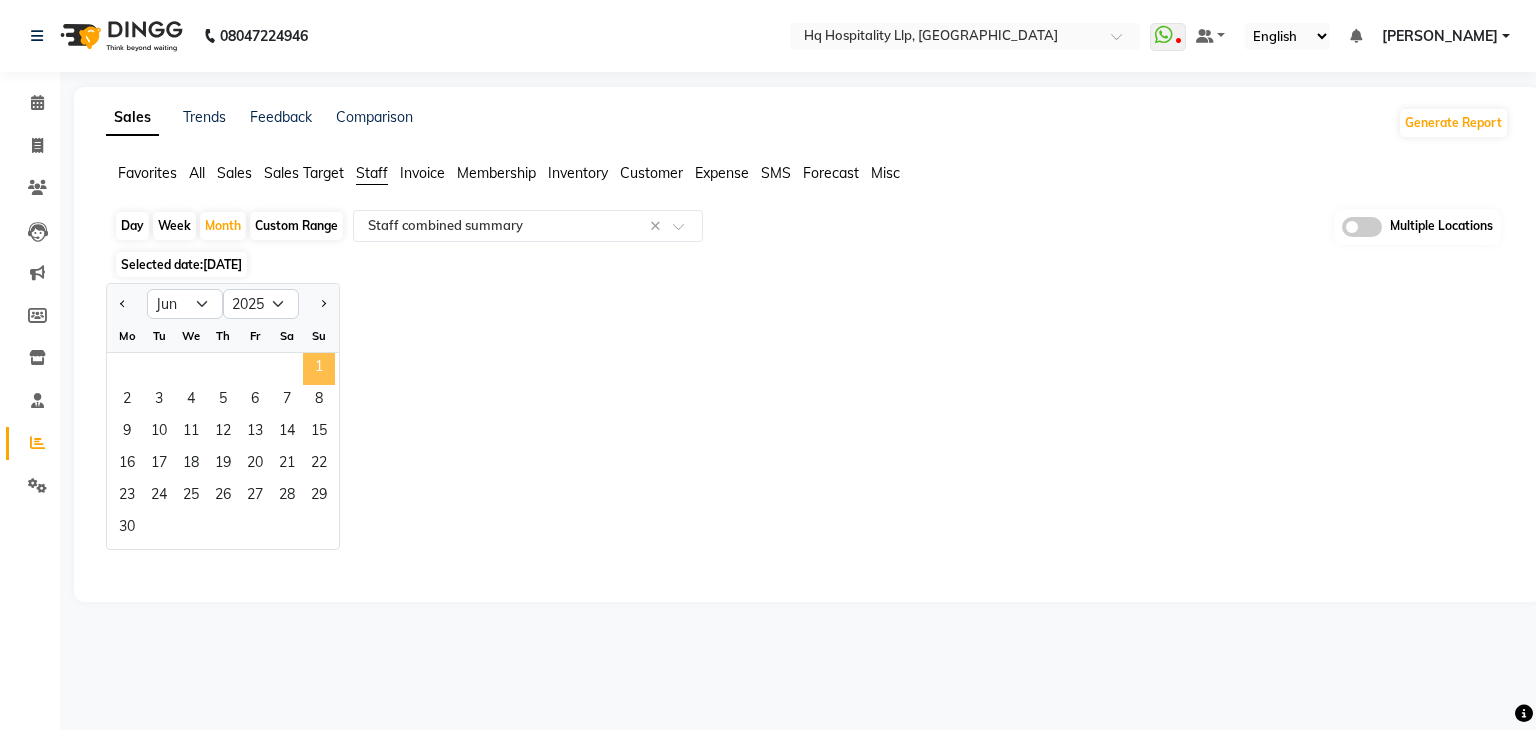 click on "1" 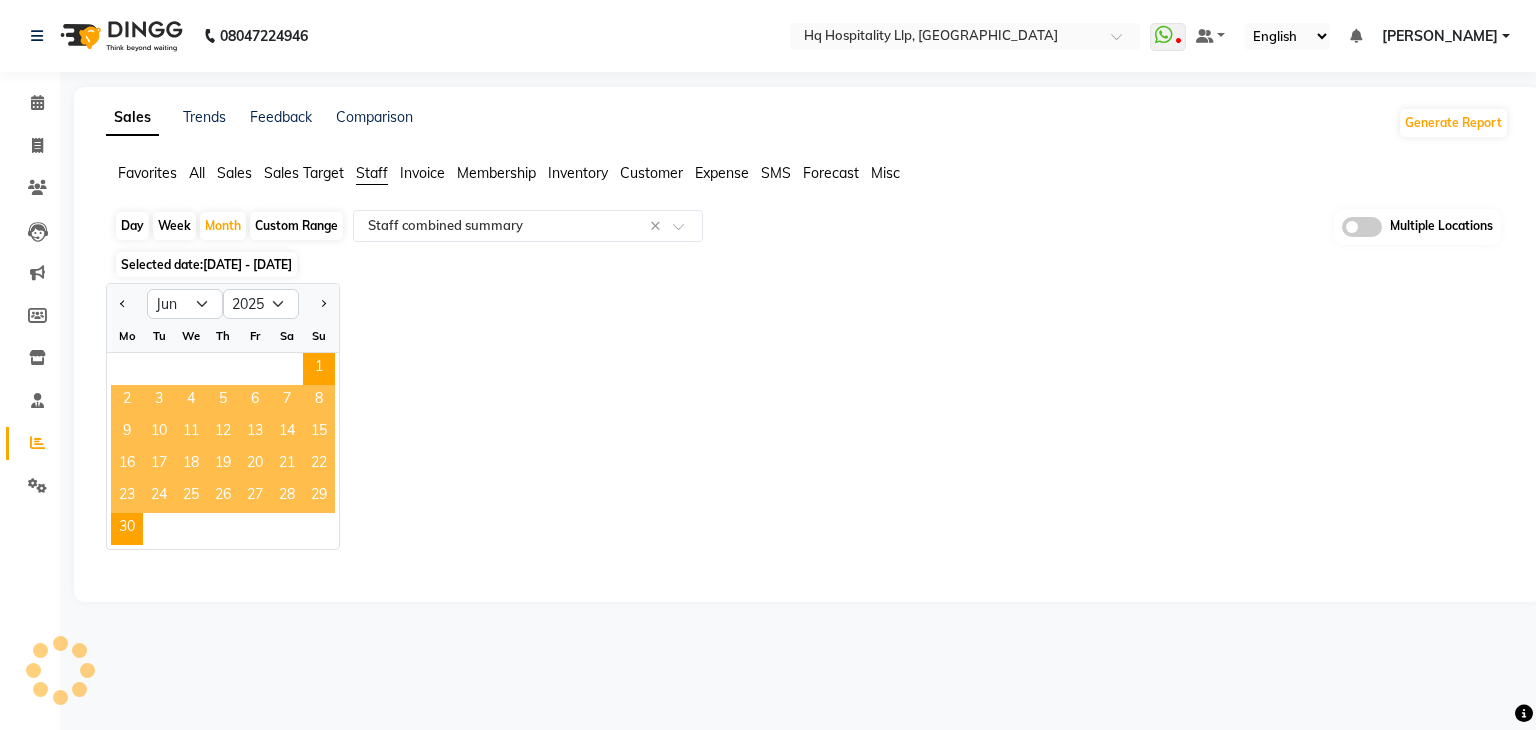 select on "full_report" 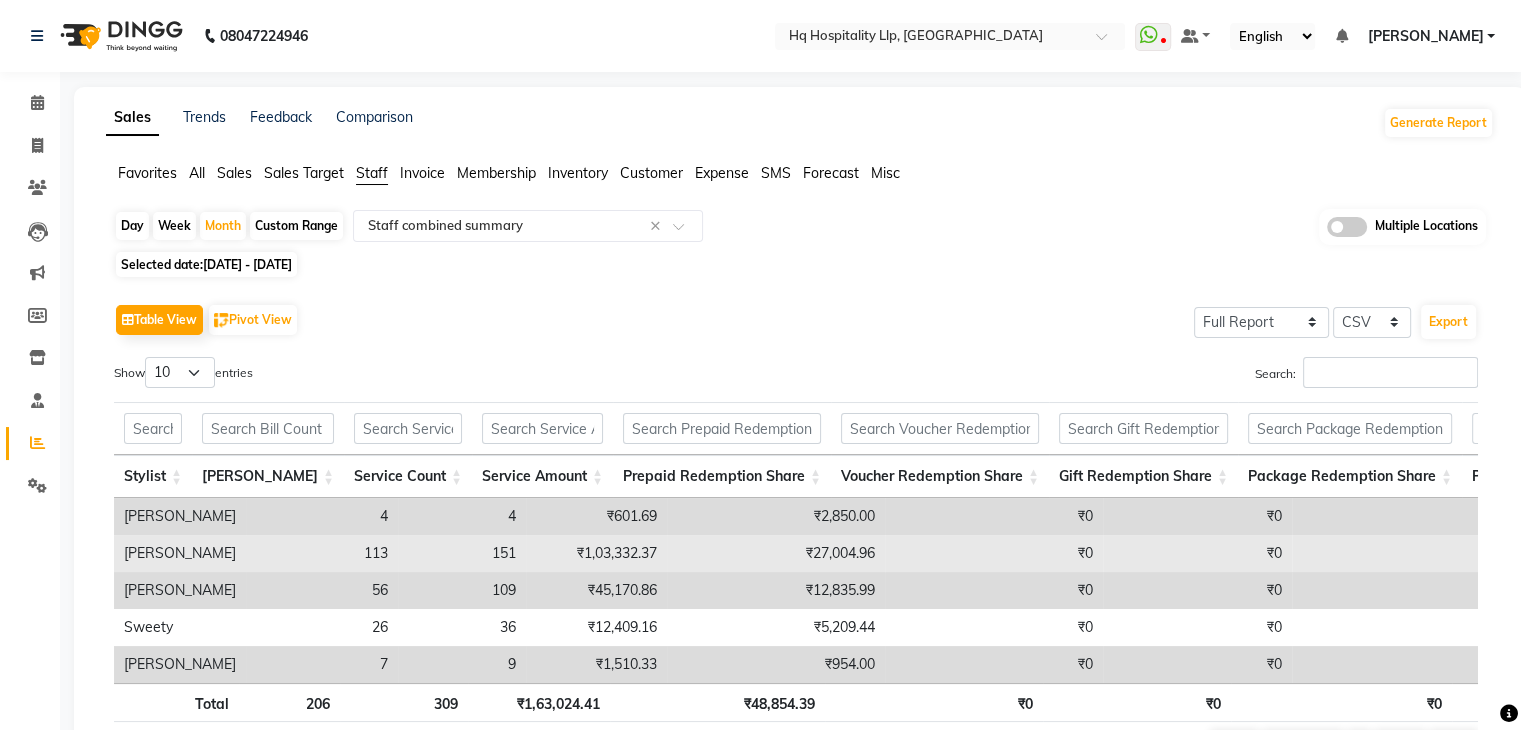 click on "₹0" at bounding box center (994, 553) 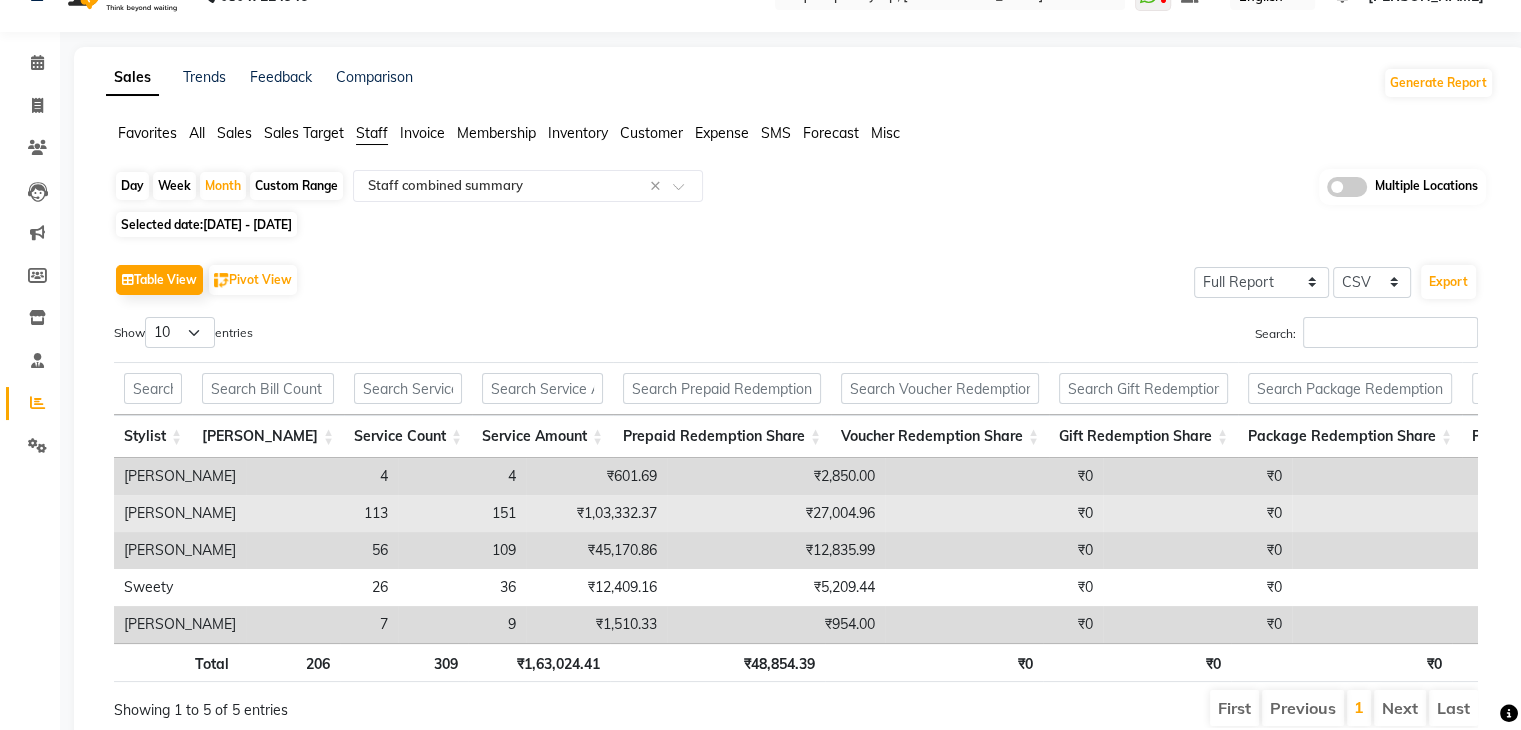 scroll, scrollTop: 0, scrollLeft: 37, axis: horizontal 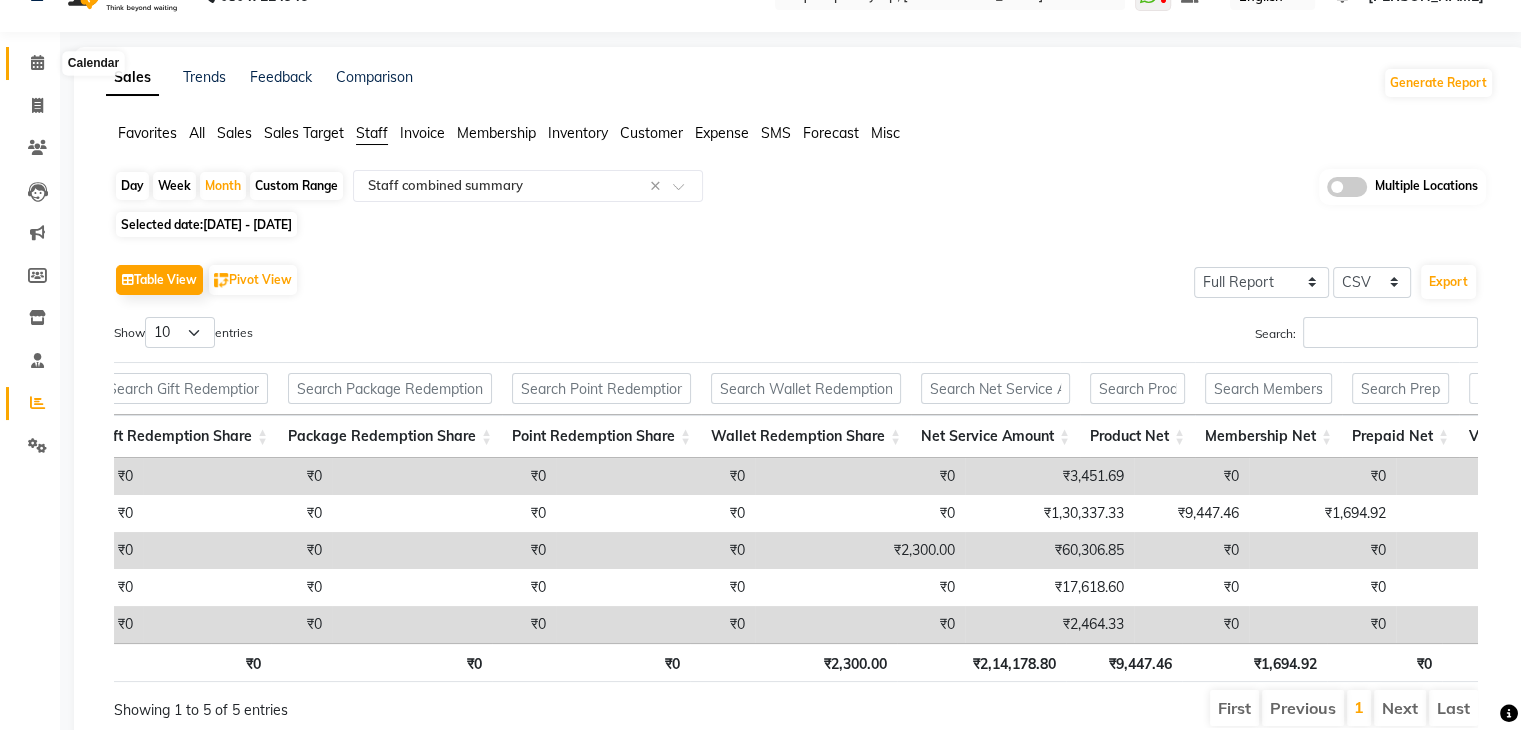 click 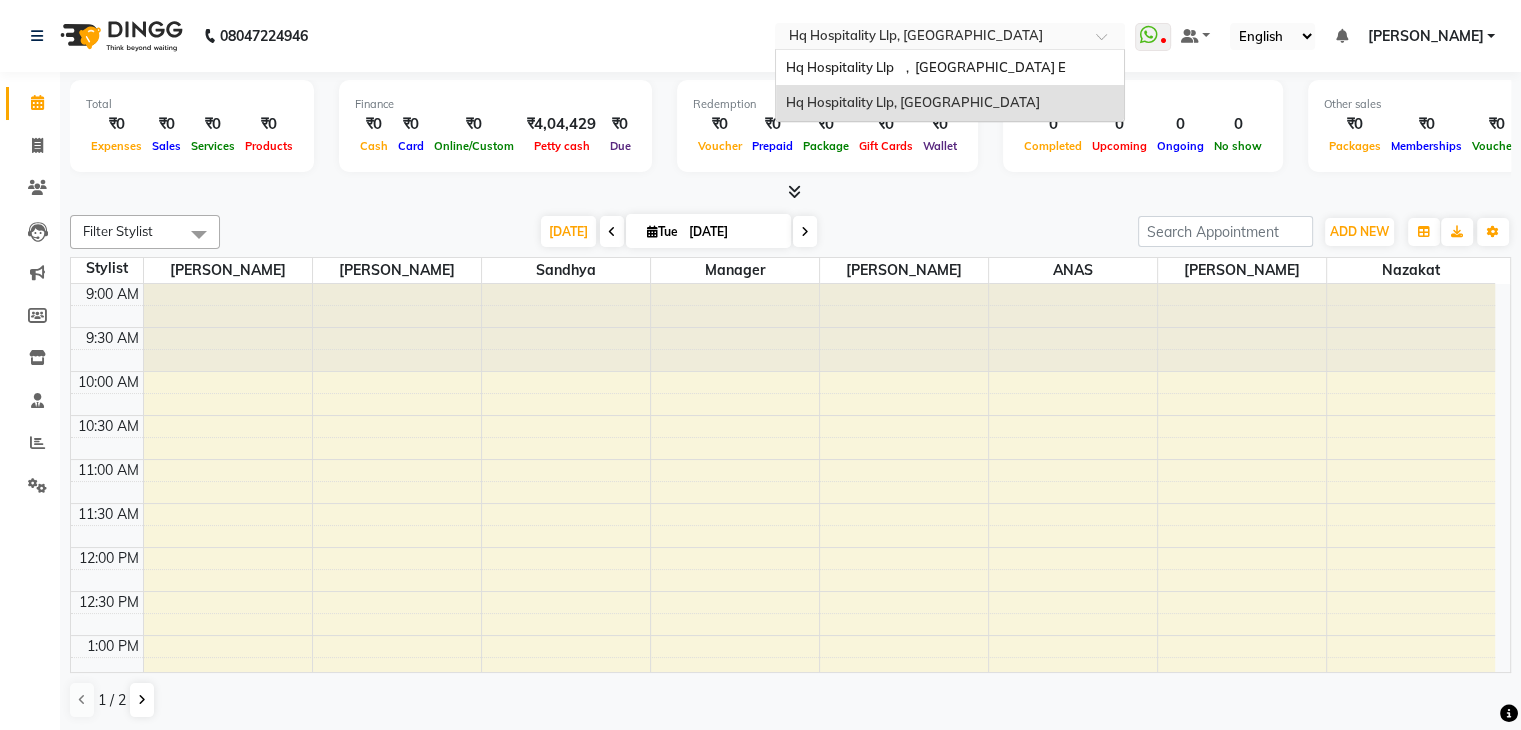 drag, startPoint x: 1072, startPoint y: 44, endPoint x: 997, endPoint y: 66, distance: 78.160095 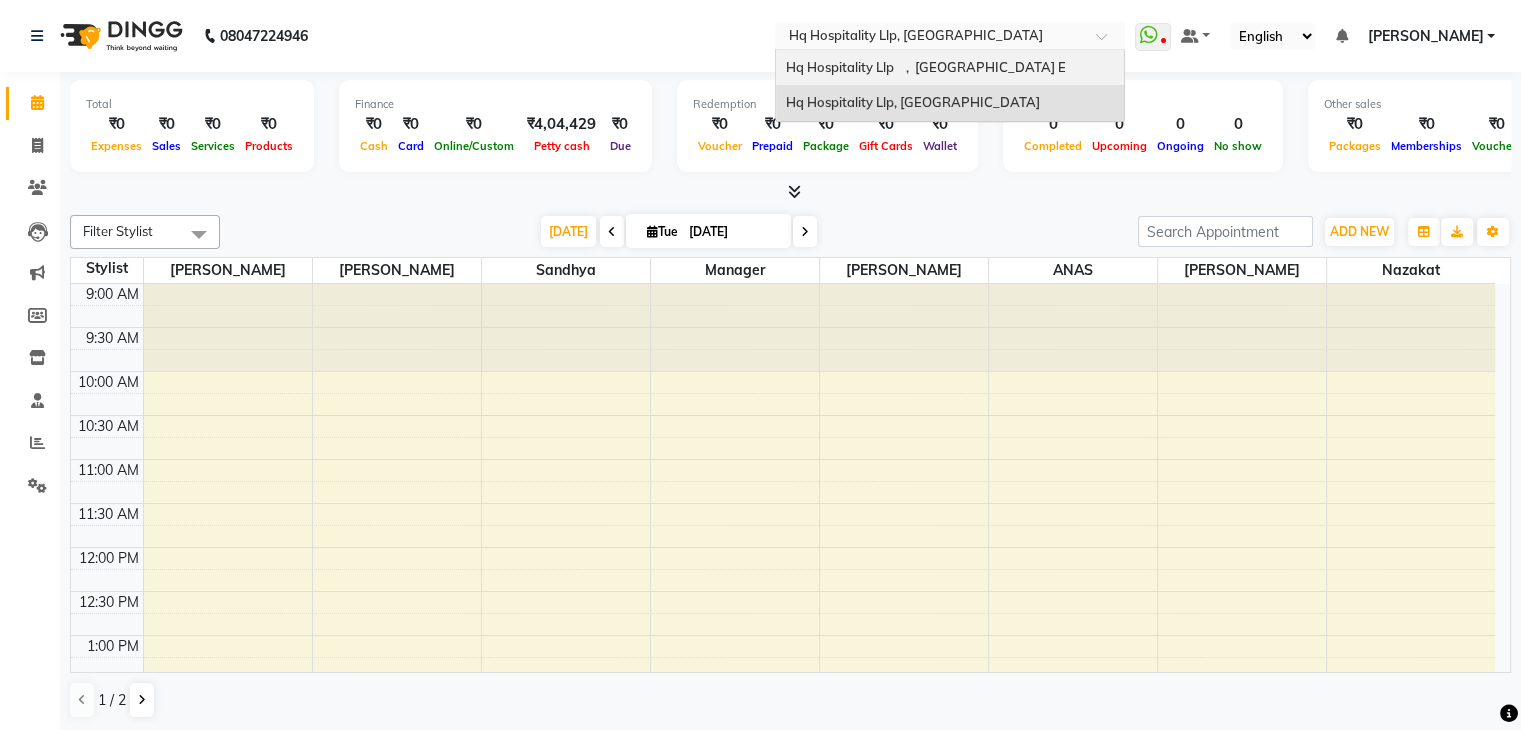 click on "Hq Hospitality Llp	,  [GEOGRAPHIC_DATA] E" at bounding box center (950, 68) 